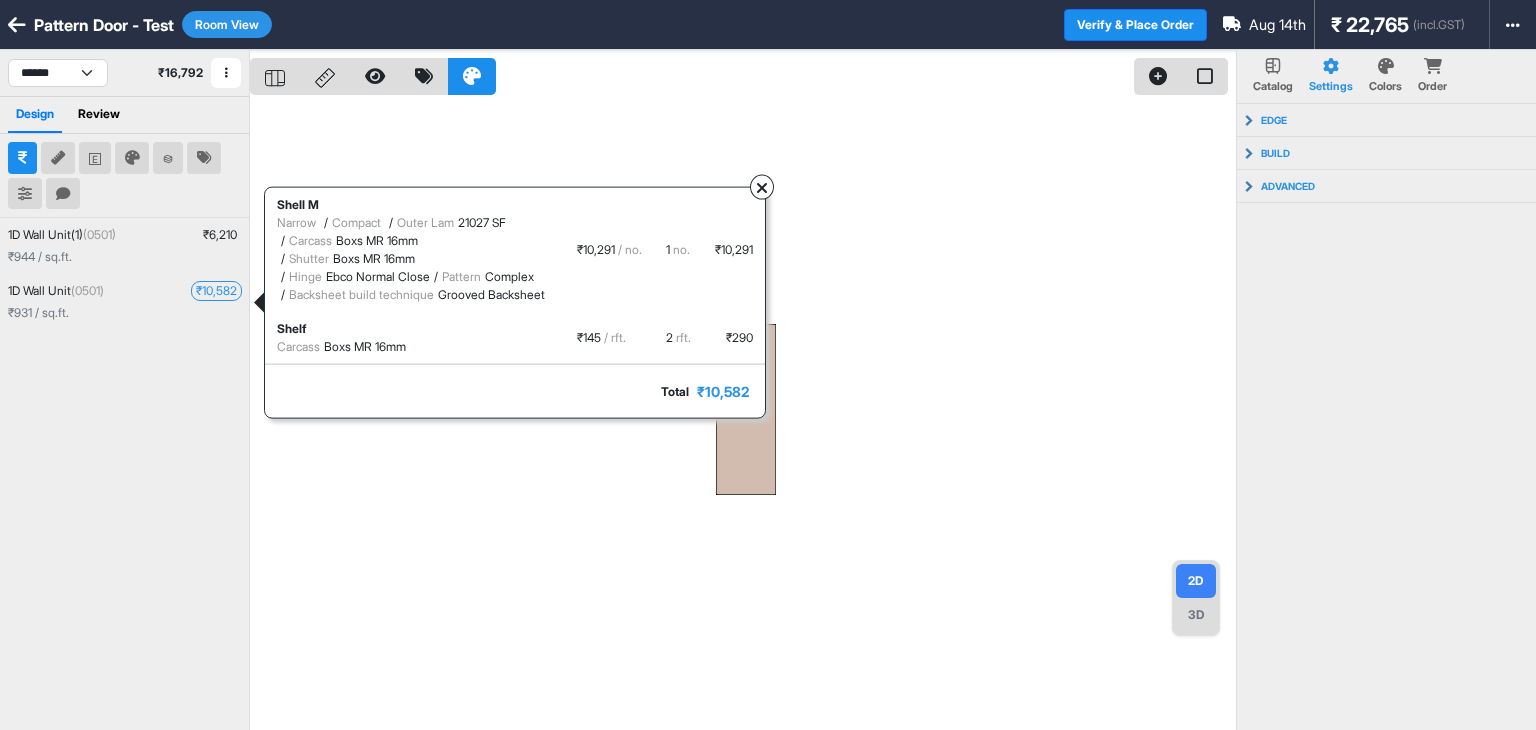 scroll, scrollTop: 0, scrollLeft: 0, axis: both 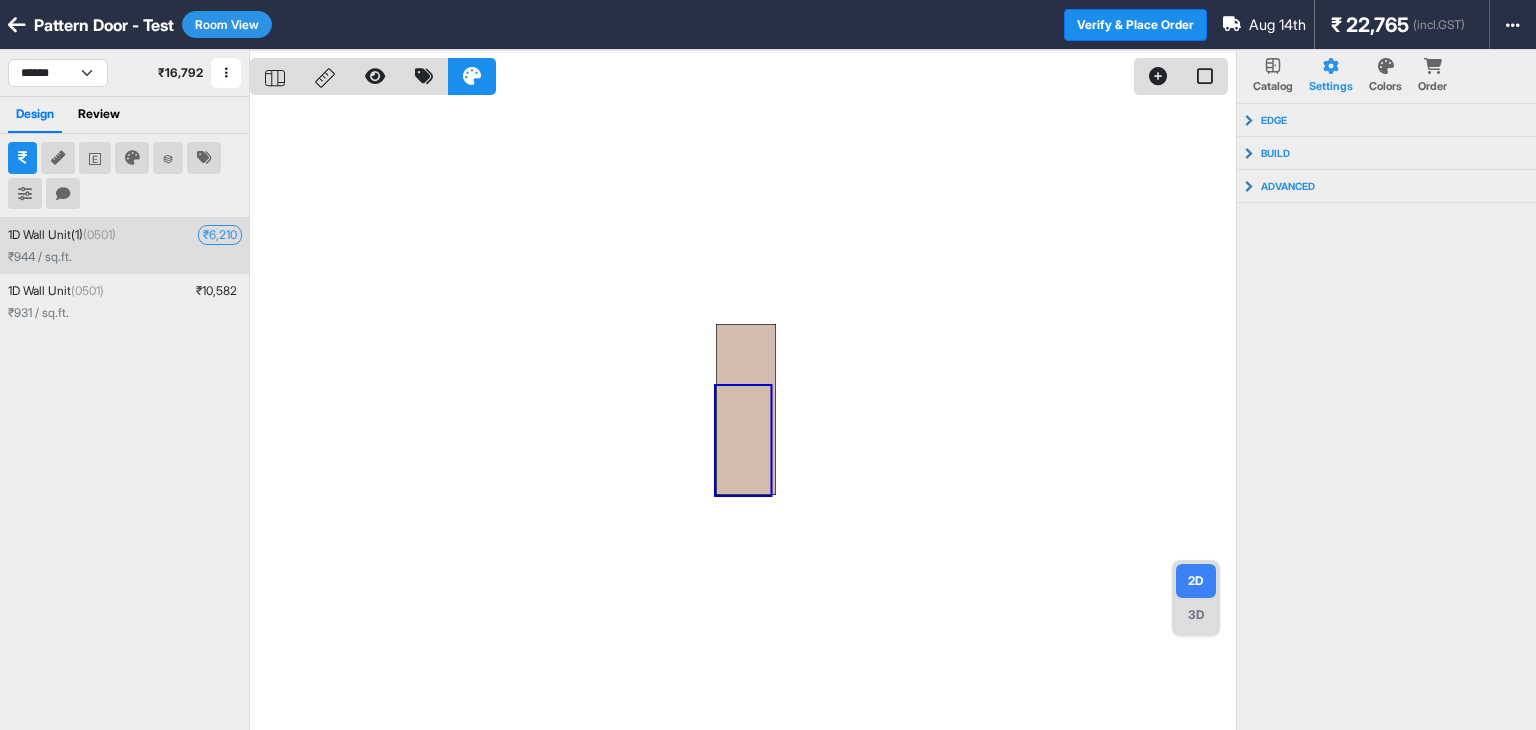 click on "₹ 6,210" at bounding box center [220, 235] 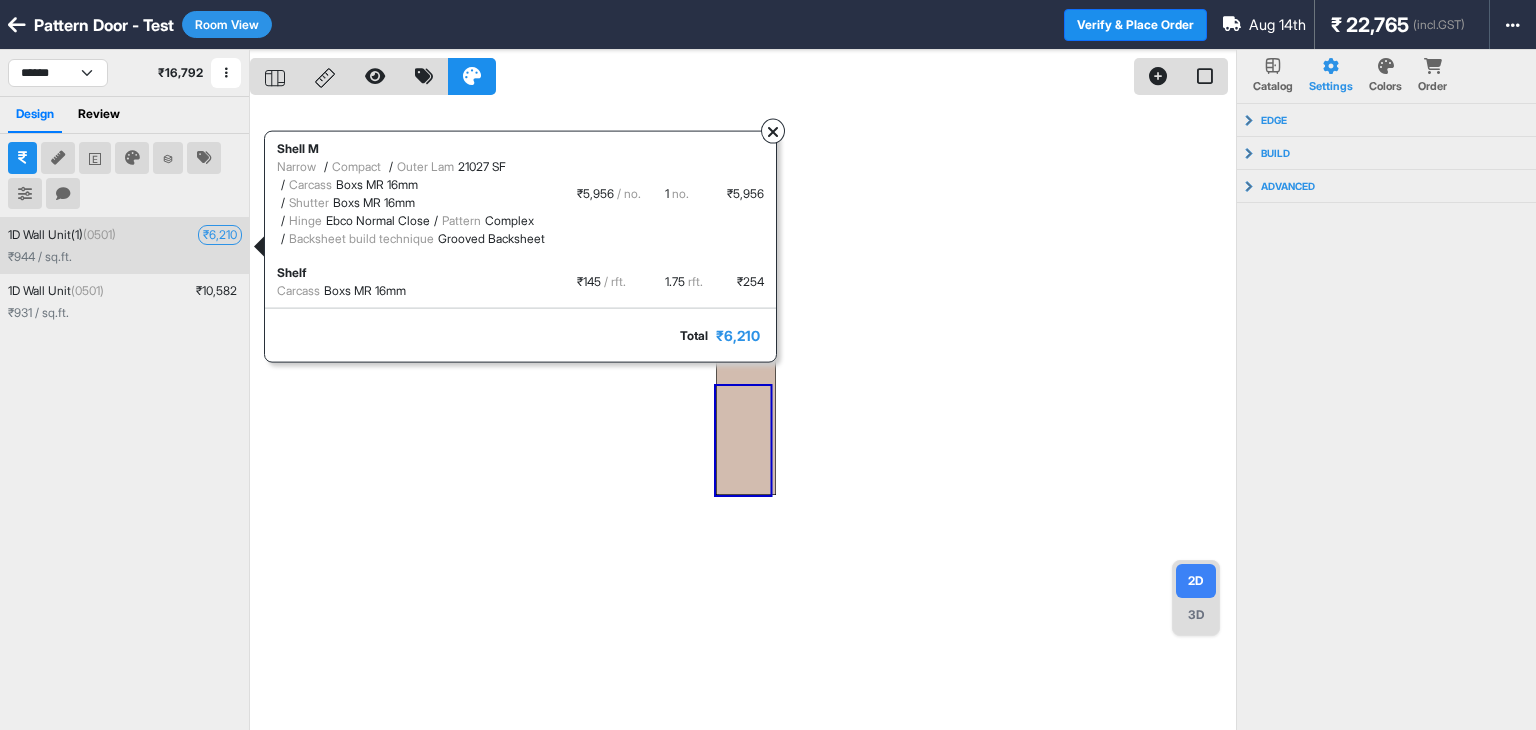 click at bounding box center [773, 131] 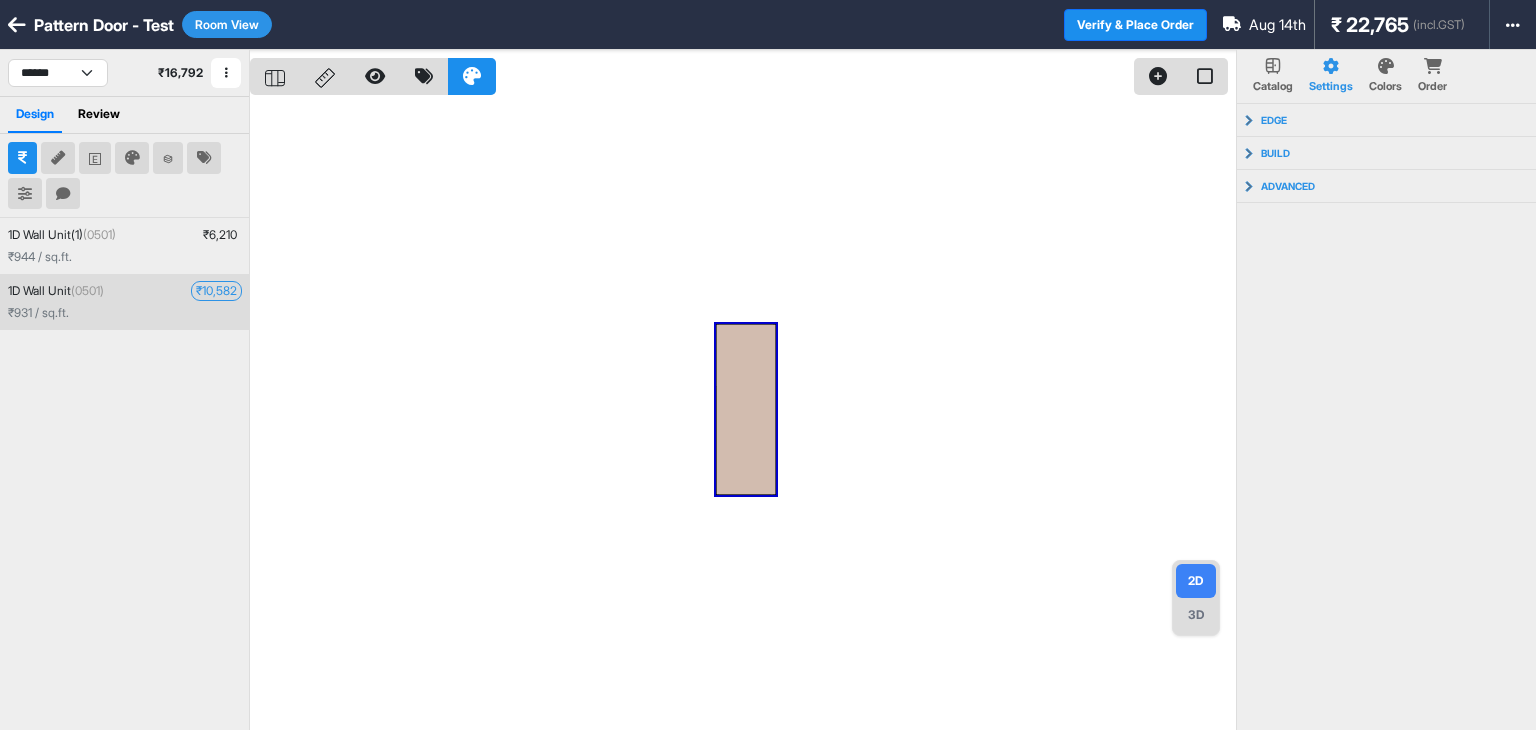 click on "₹ 10,582" at bounding box center [216, 291] 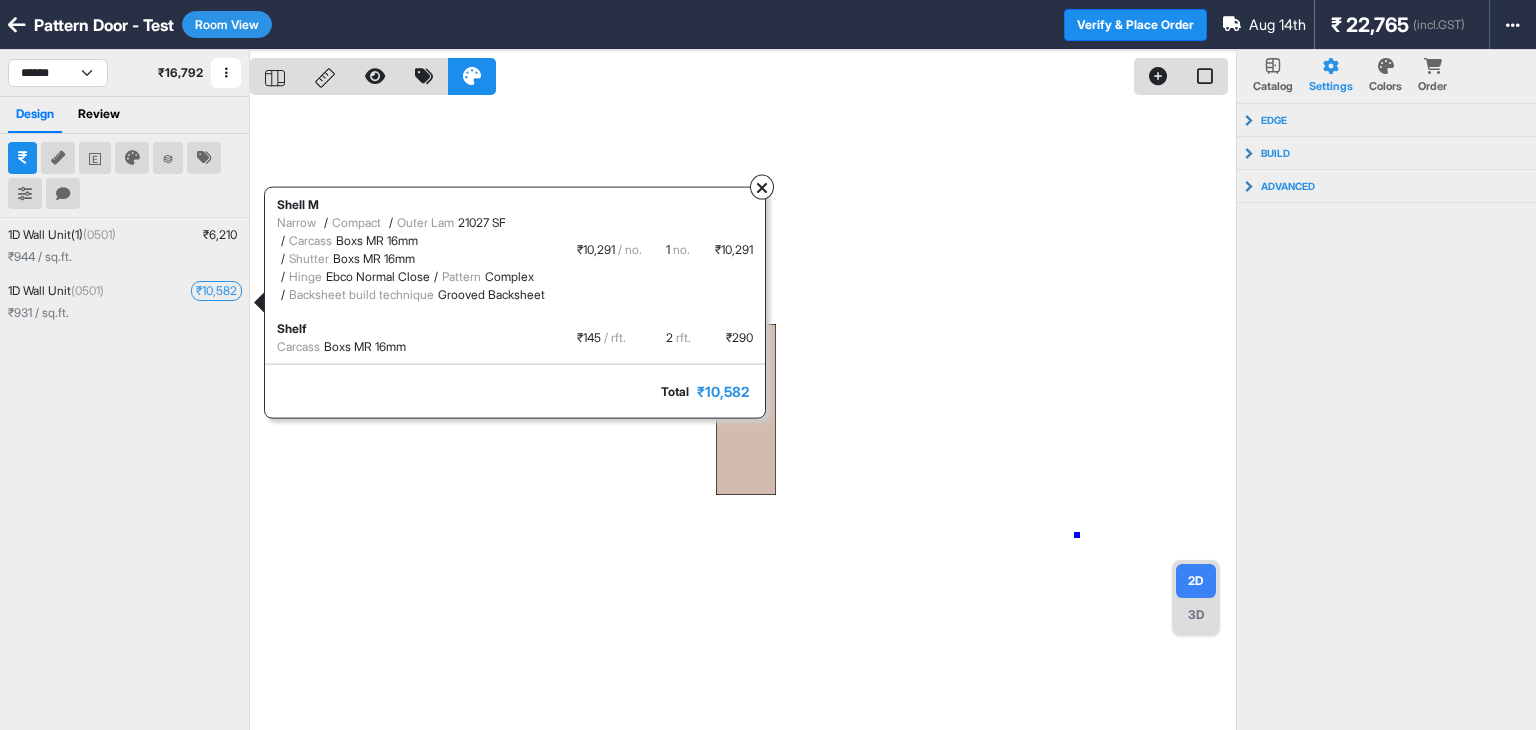 click at bounding box center [743, 415] 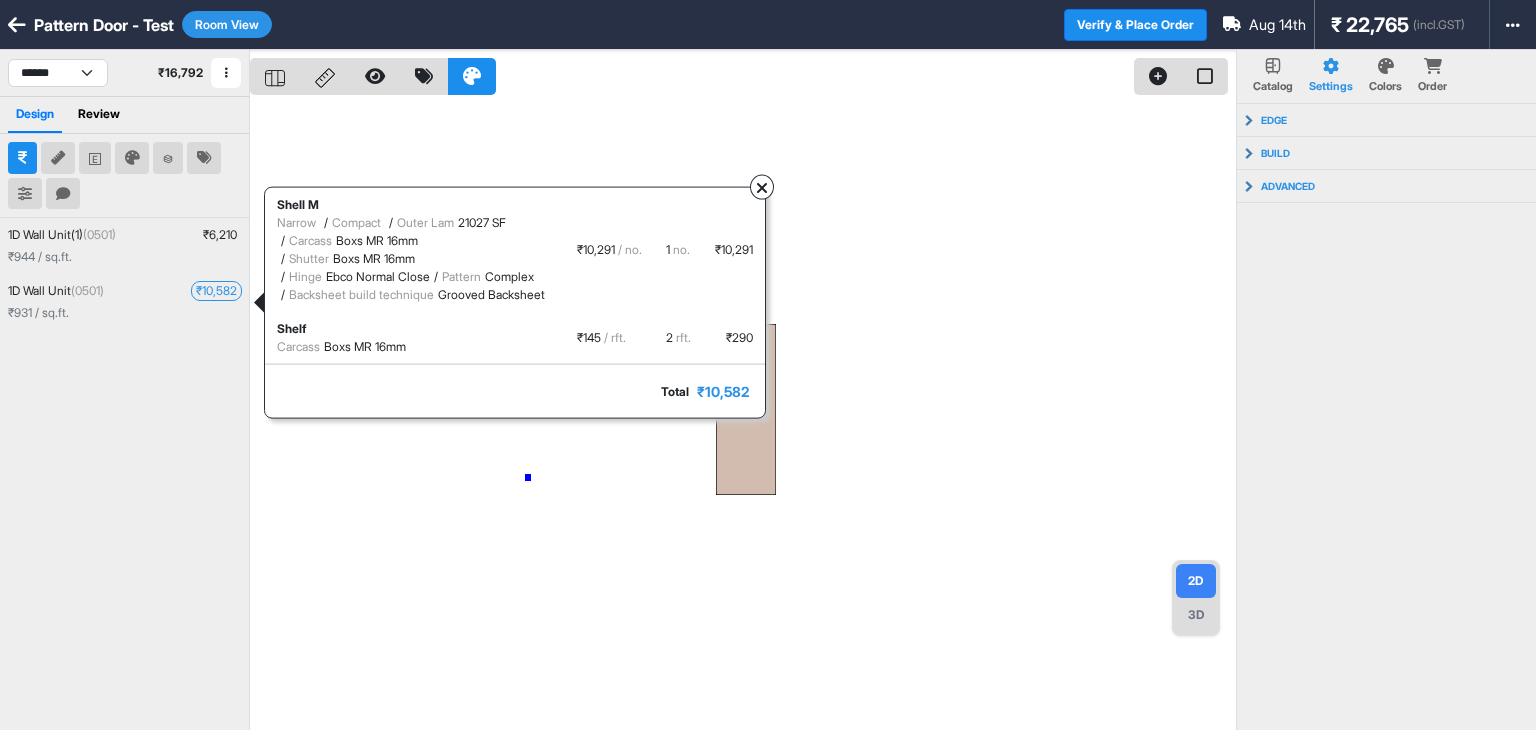 click at bounding box center [743, 415] 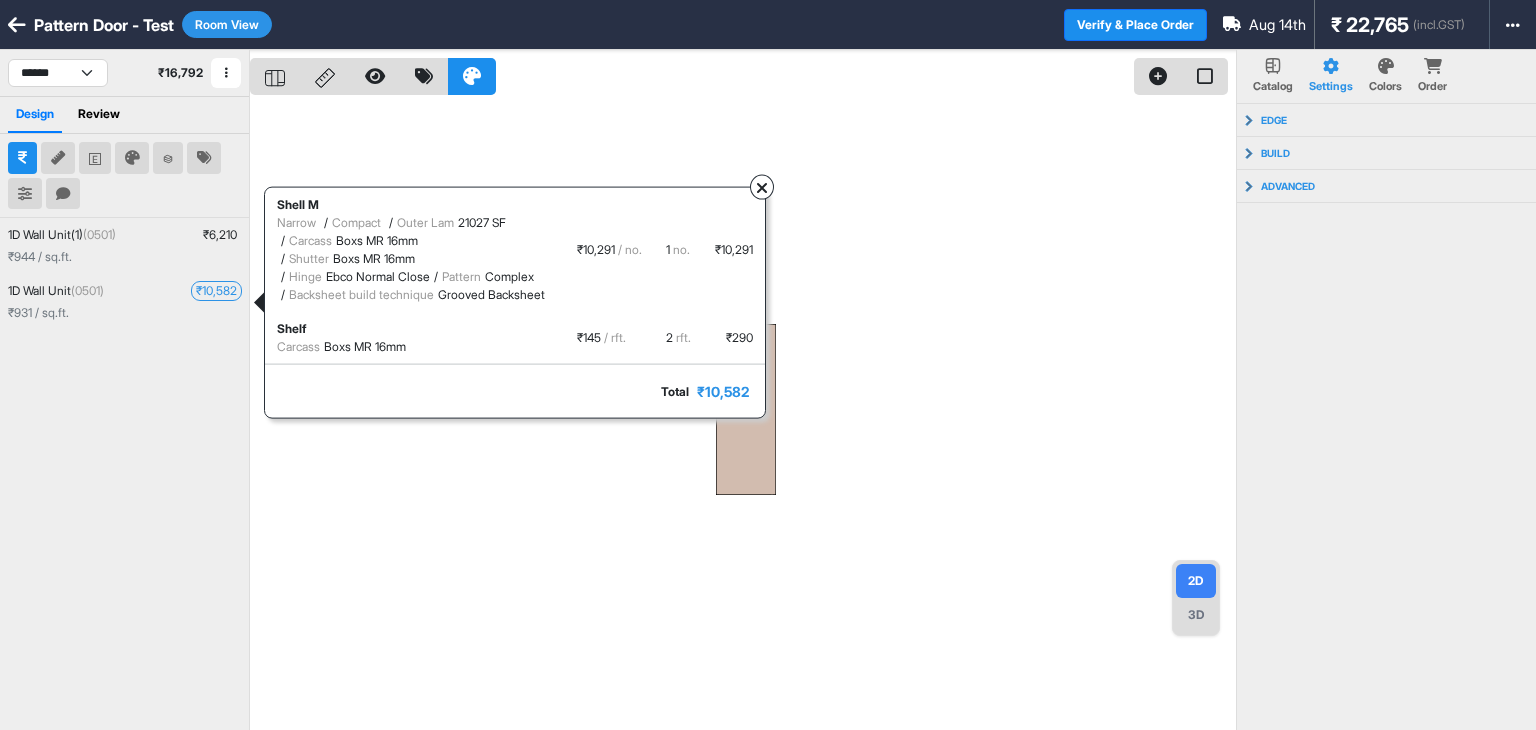 click at bounding box center [762, 187] 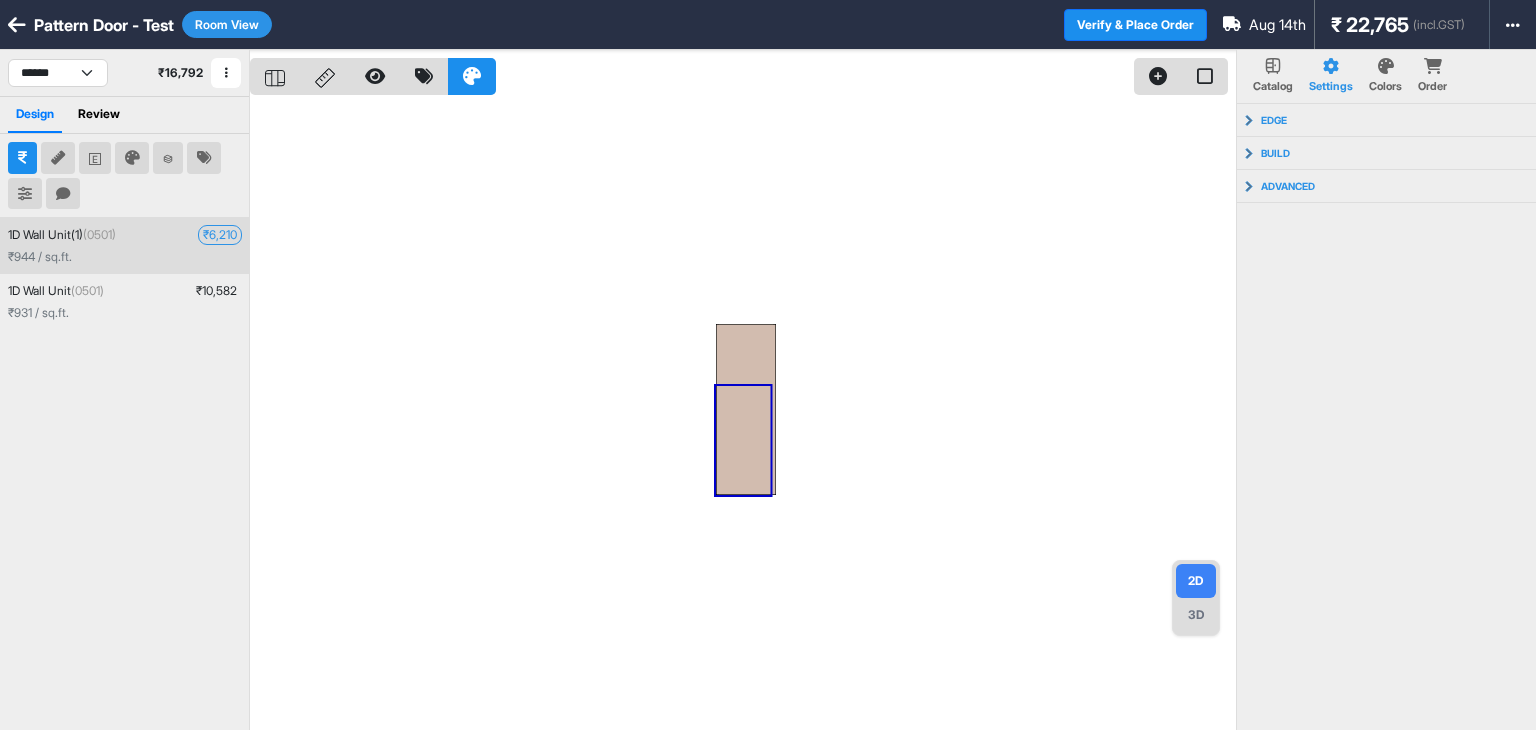click on "₹ 6,210" at bounding box center (220, 235) 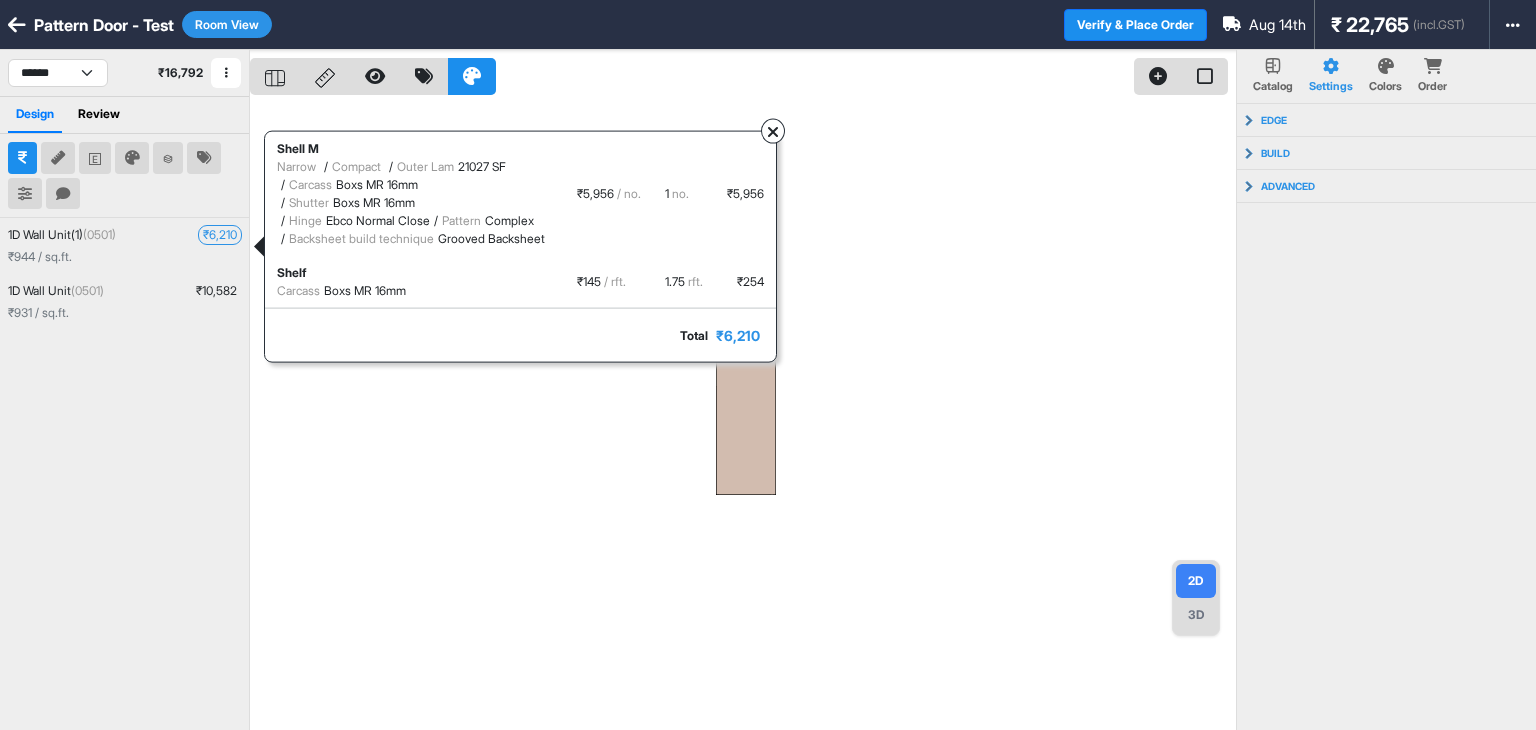 click at bounding box center (773, 131) 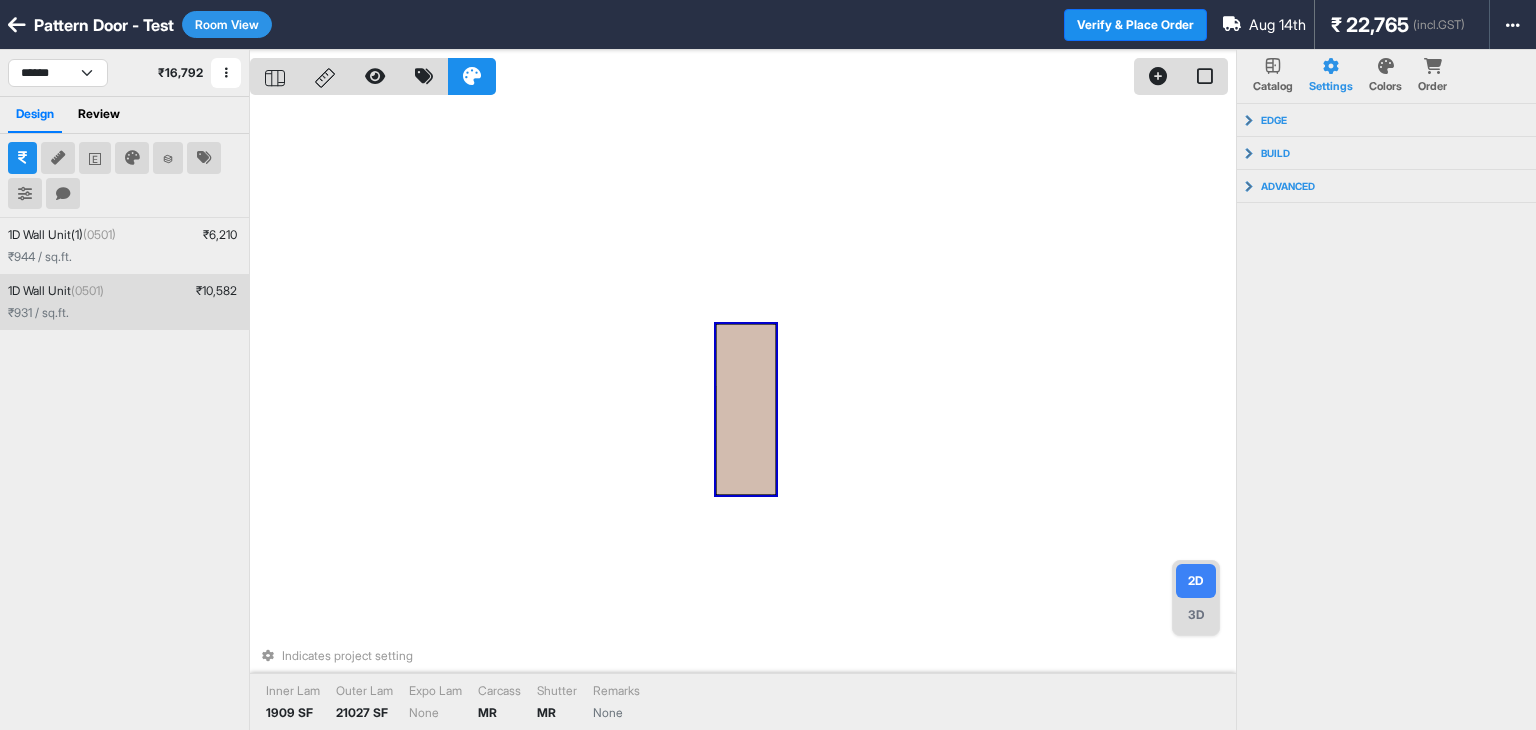 click at bounding box center [746, 409] 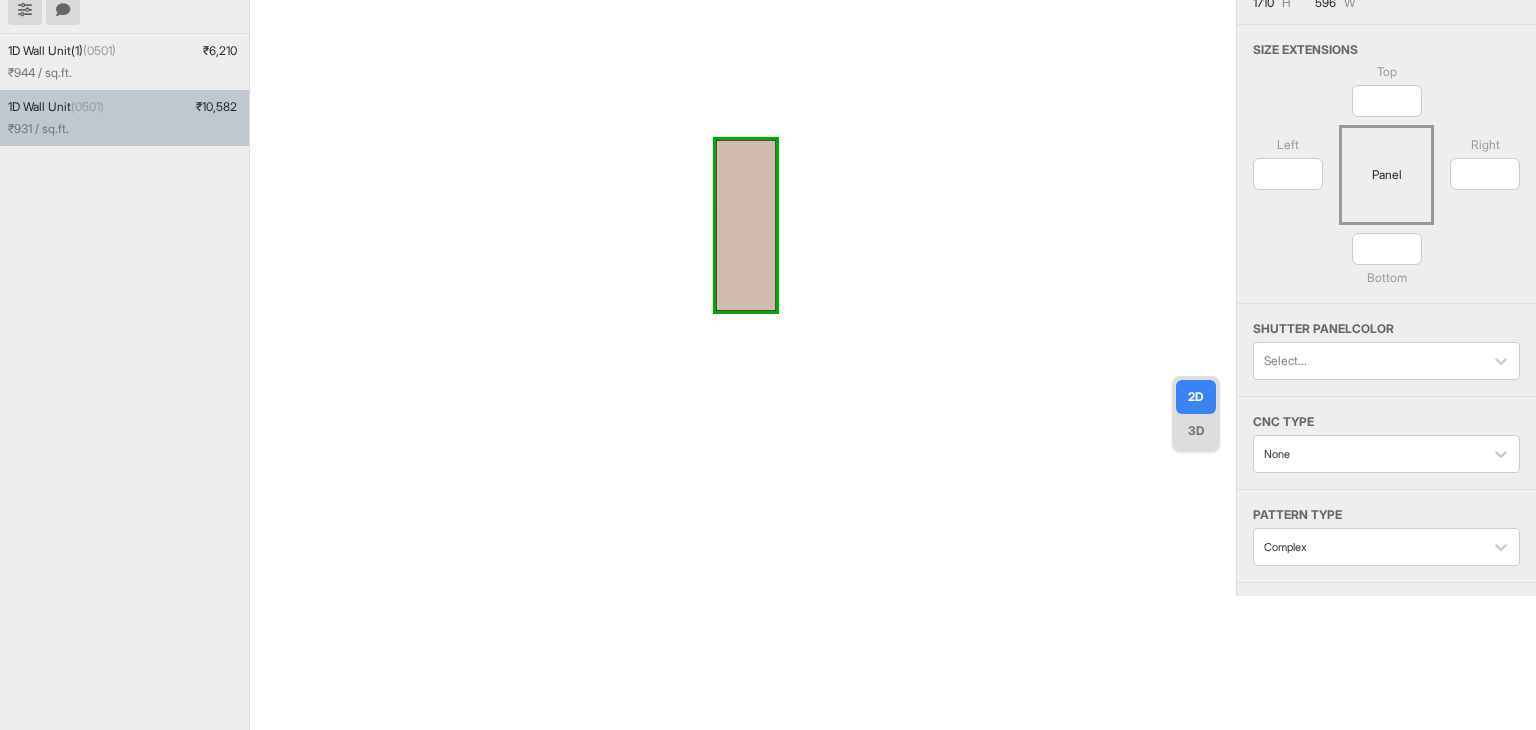 scroll, scrollTop: 217, scrollLeft: 0, axis: vertical 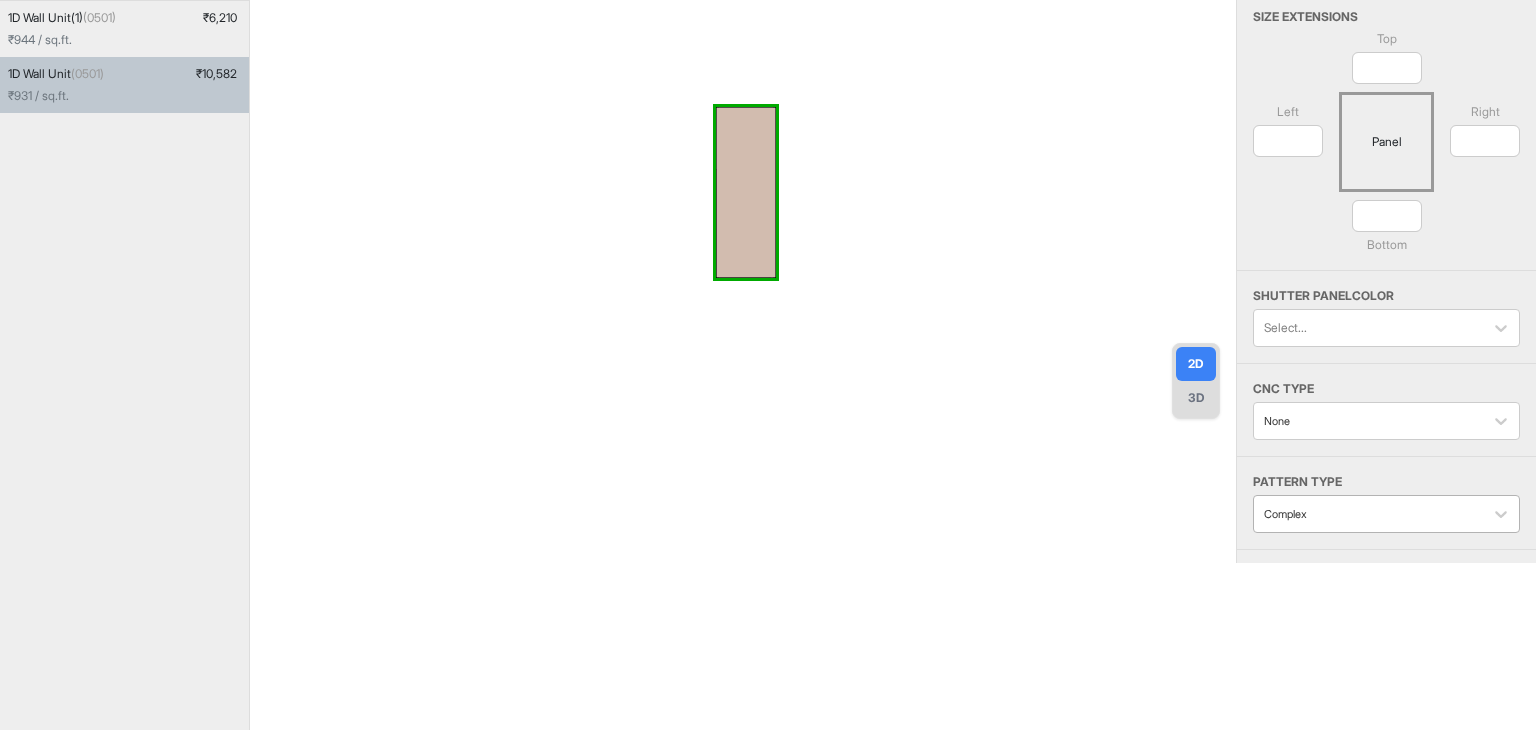 click at bounding box center [1368, 514] 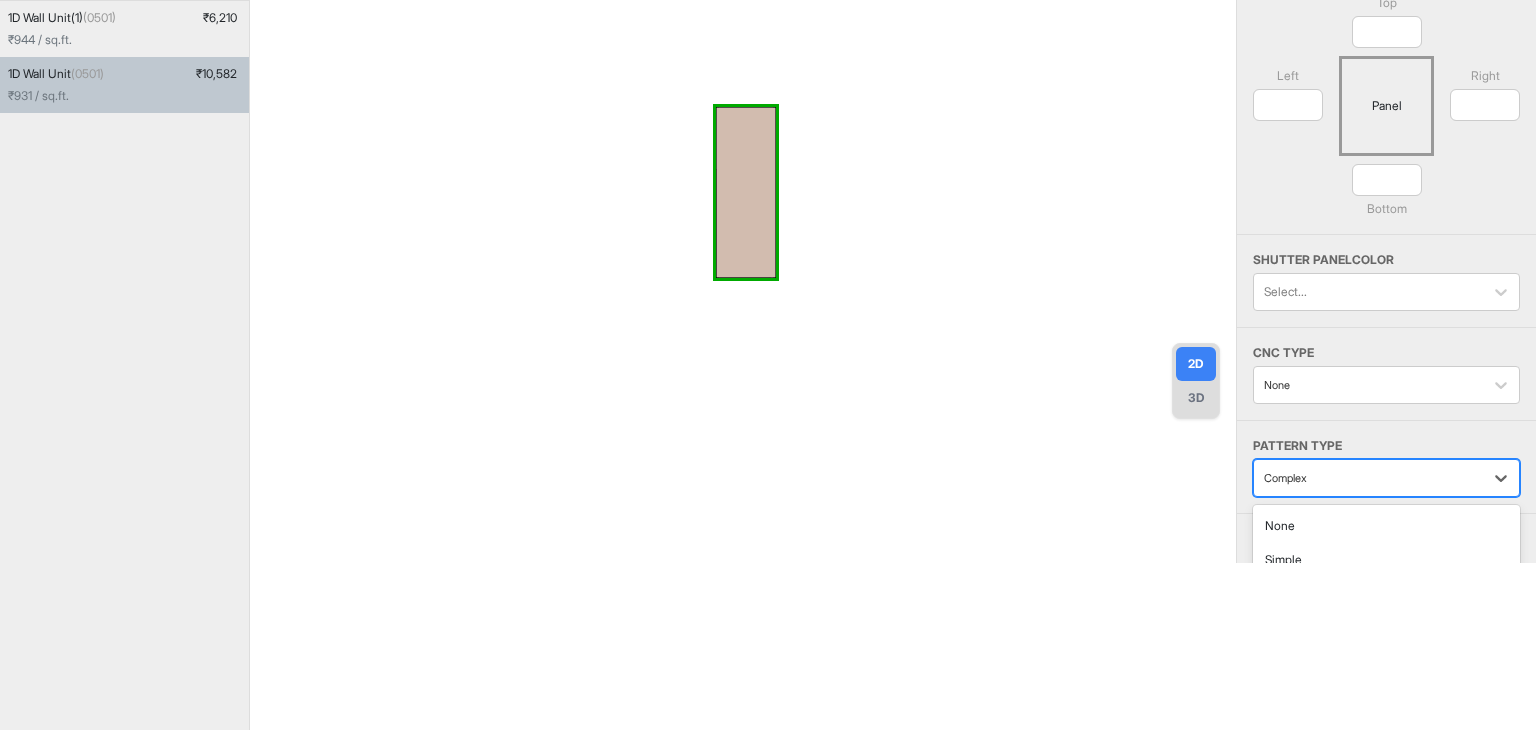 scroll, scrollTop: 85, scrollLeft: 0, axis: vertical 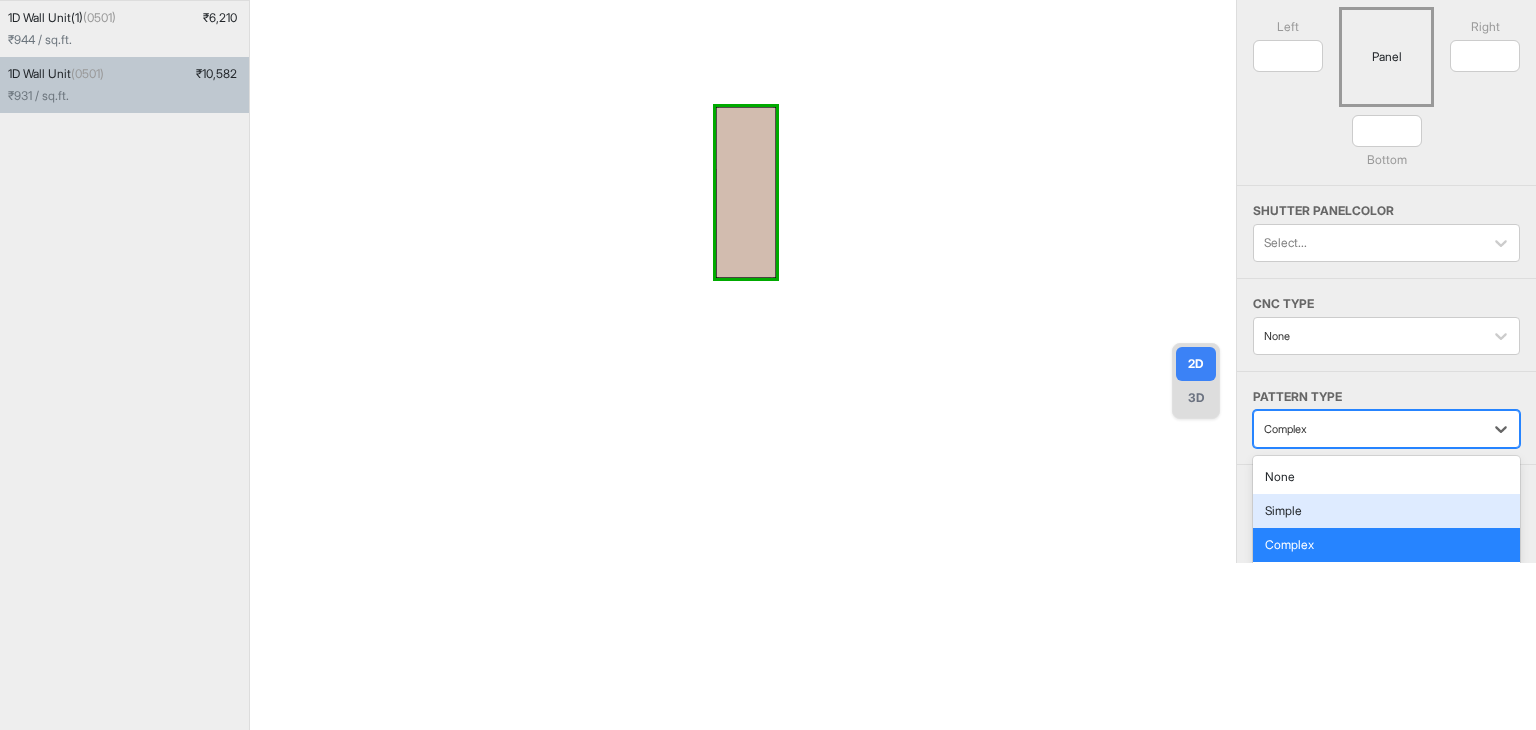 click on "Simple" at bounding box center (1386, 511) 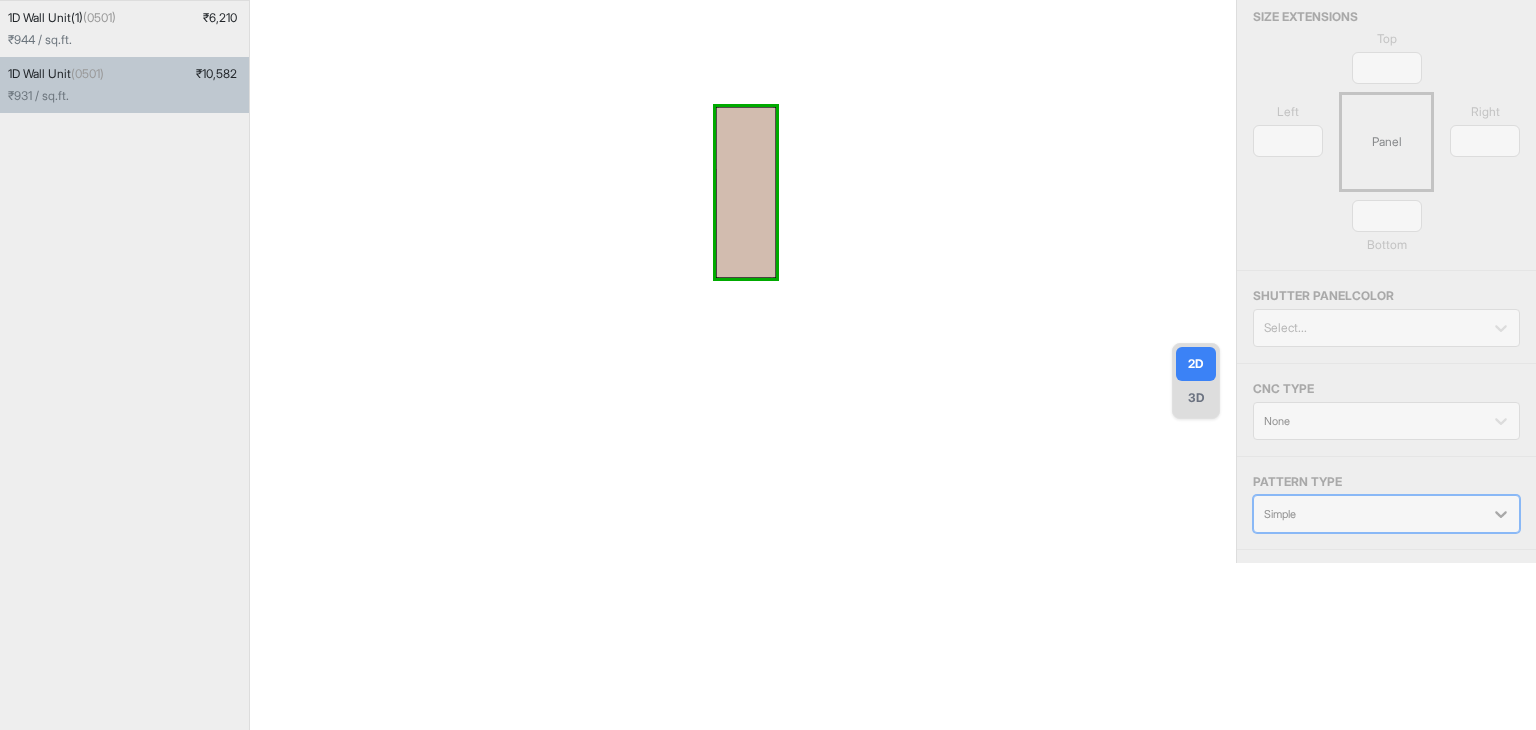 scroll, scrollTop: 0, scrollLeft: 0, axis: both 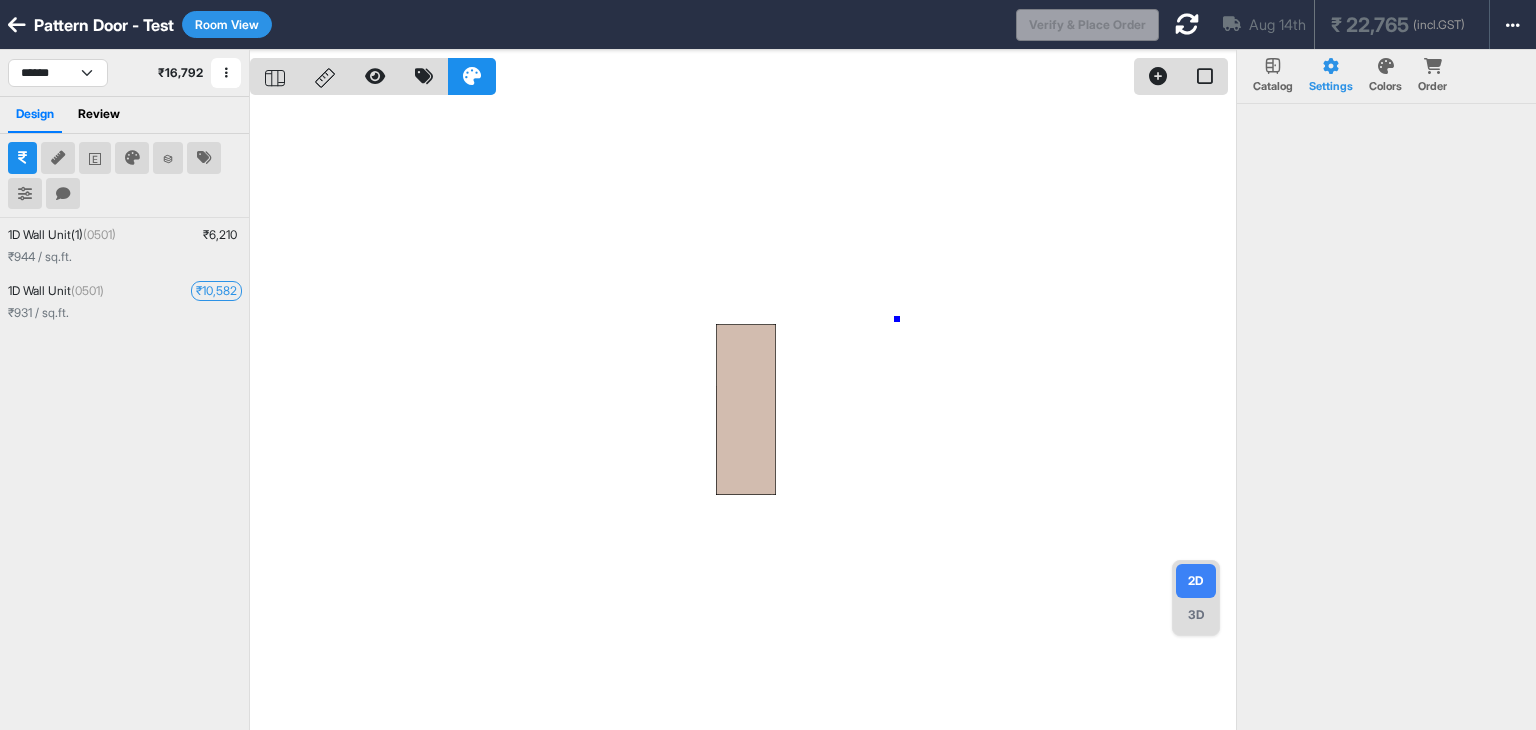 click at bounding box center (743, 415) 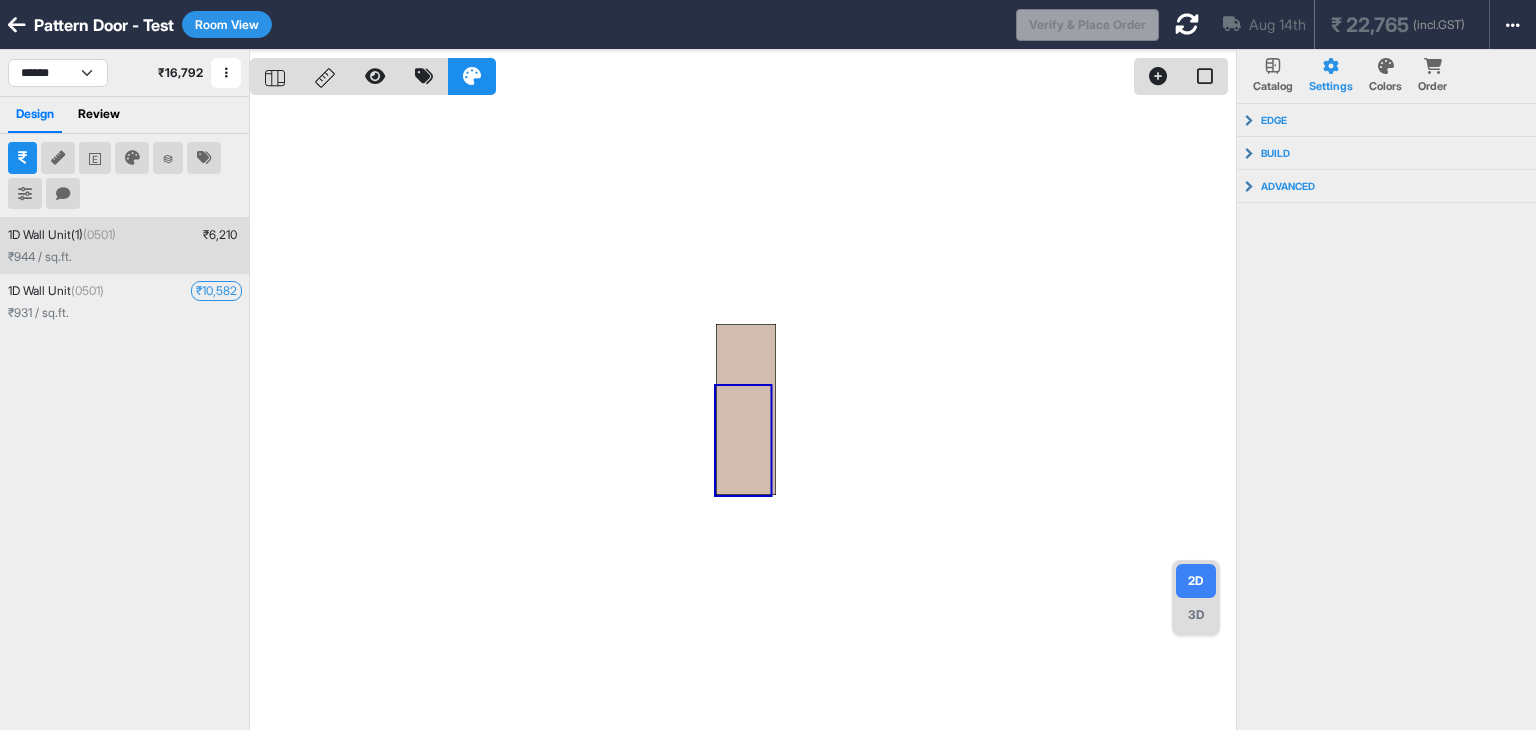 click on "1D Wall Unit(1)  (0501) ₹ 6,210 ₹ 944   / sq.ft." at bounding box center (124, 246) 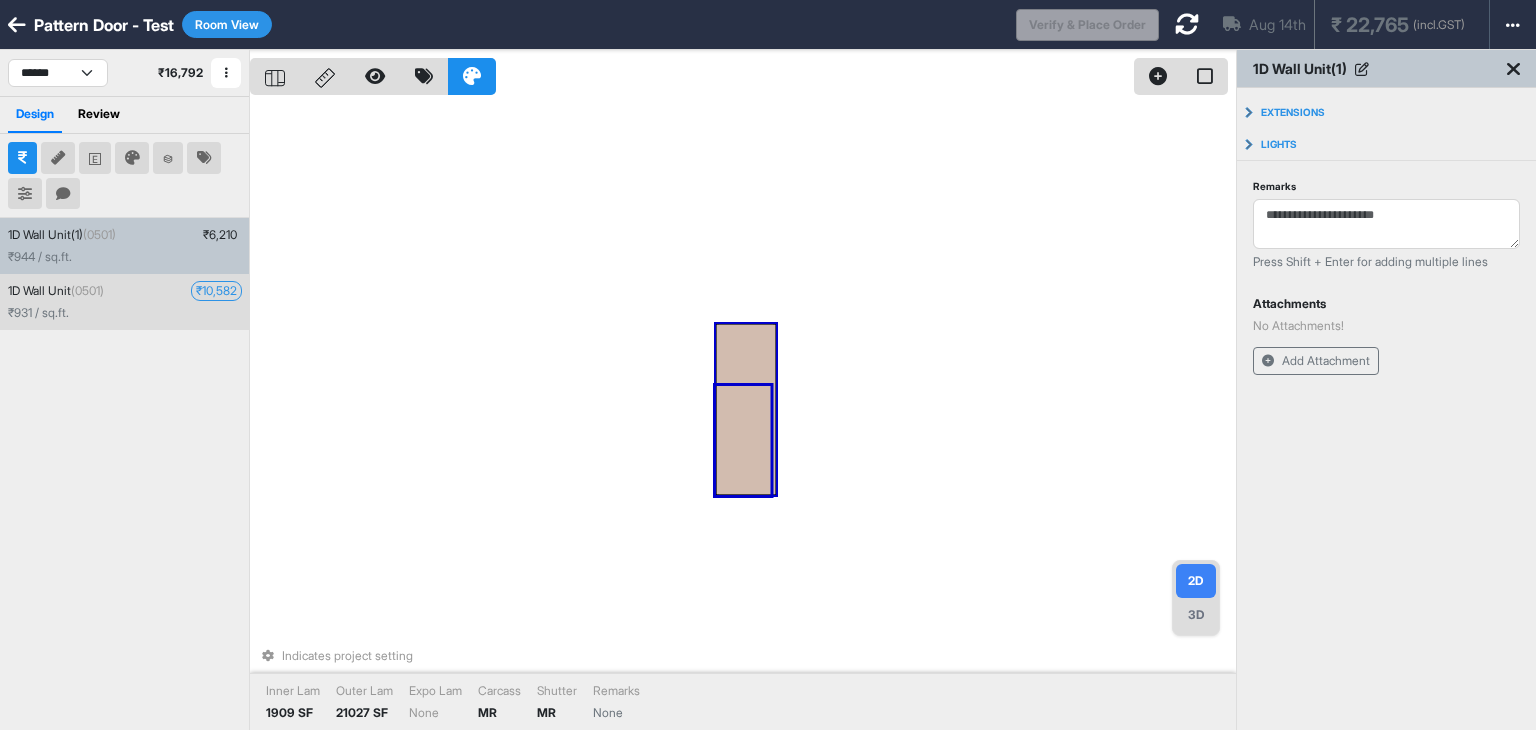 click at bounding box center [746, 409] 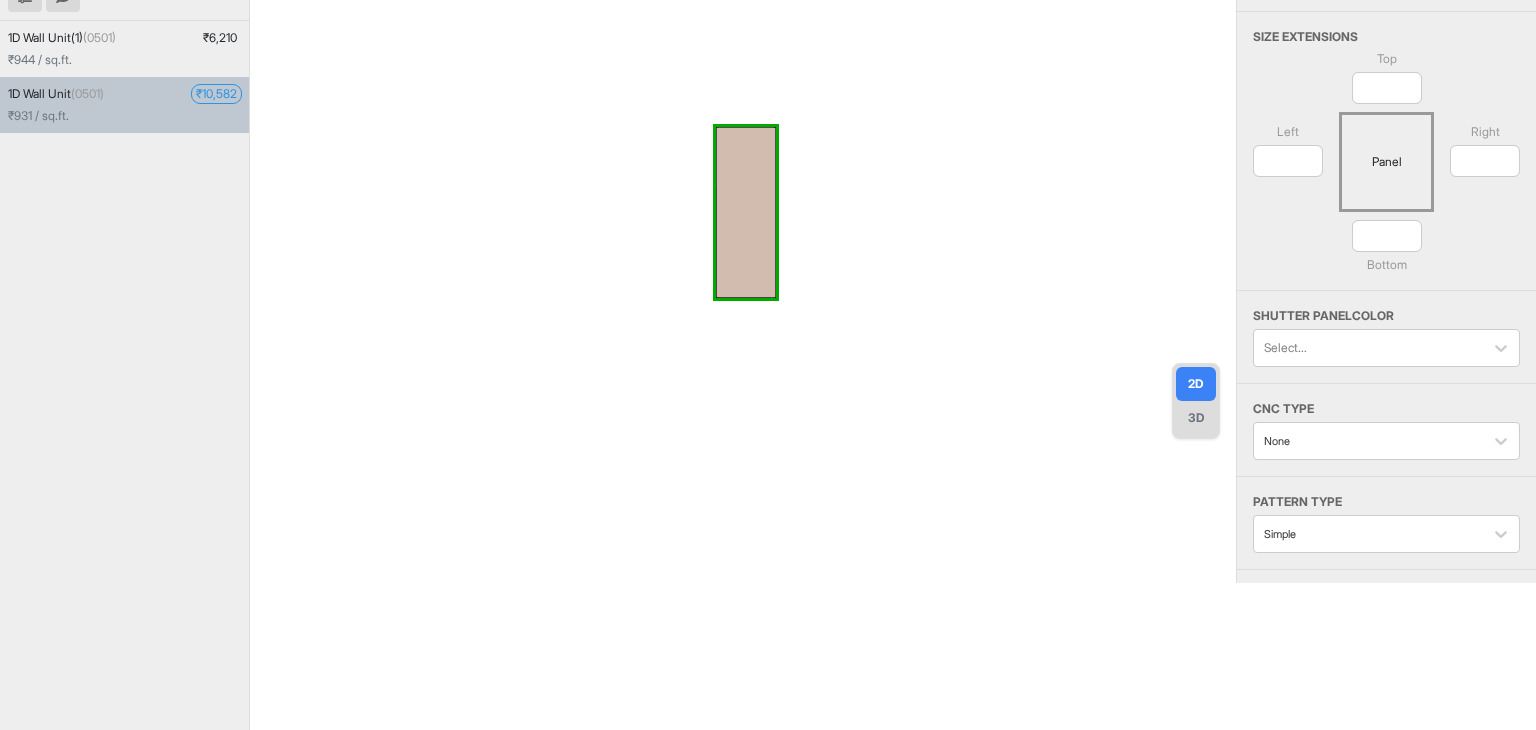scroll, scrollTop: 200, scrollLeft: 0, axis: vertical 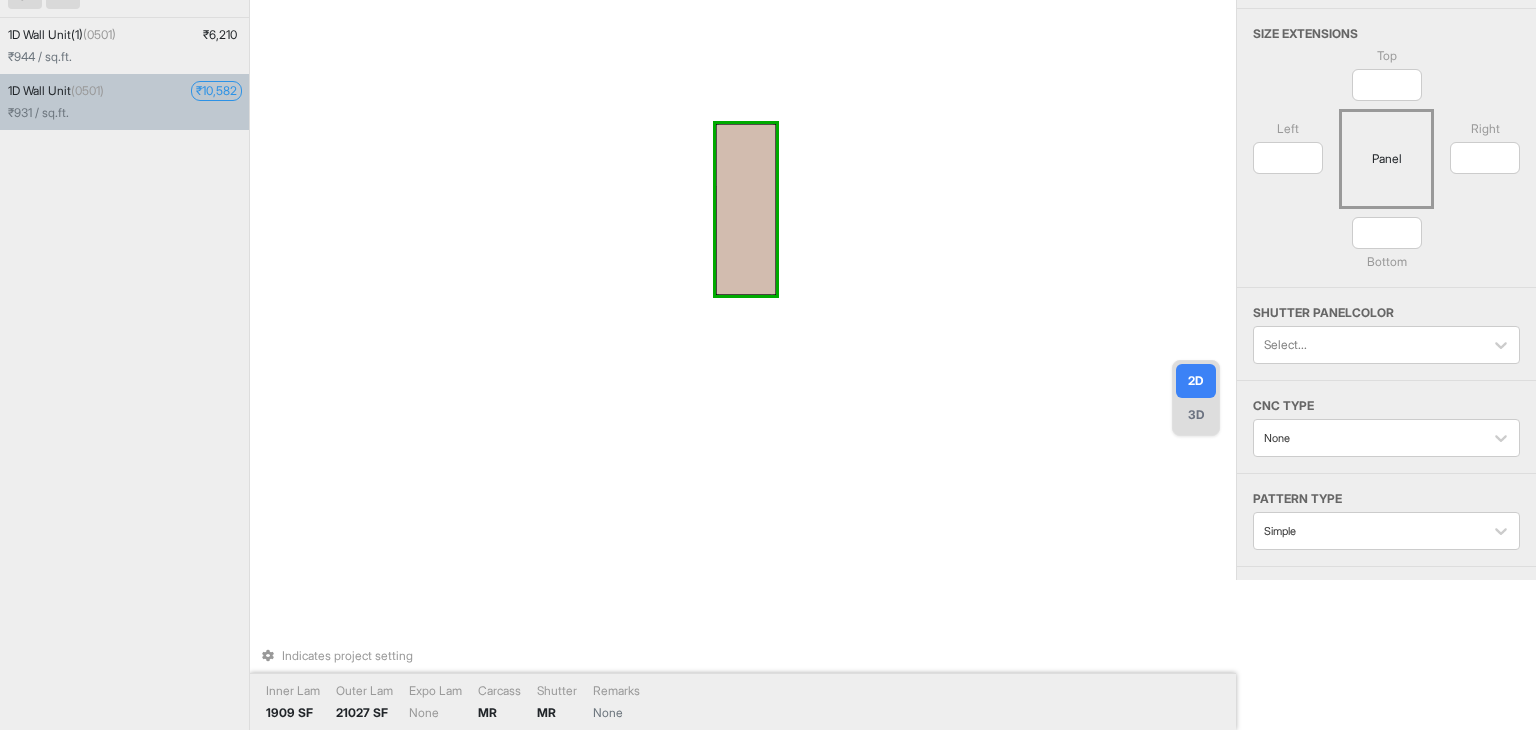 click at bounding box center [746, 209] 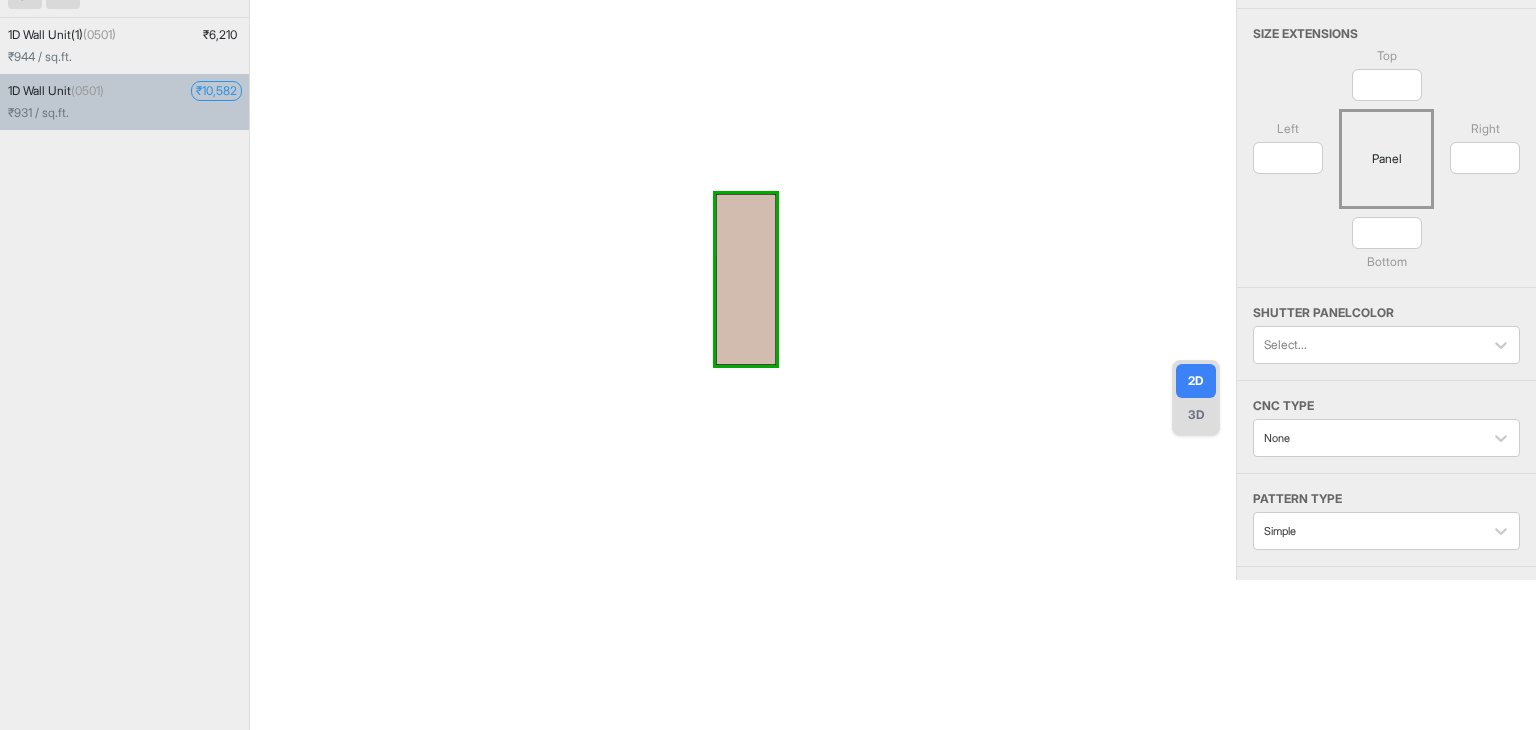 click at bounding box center [743, 215] 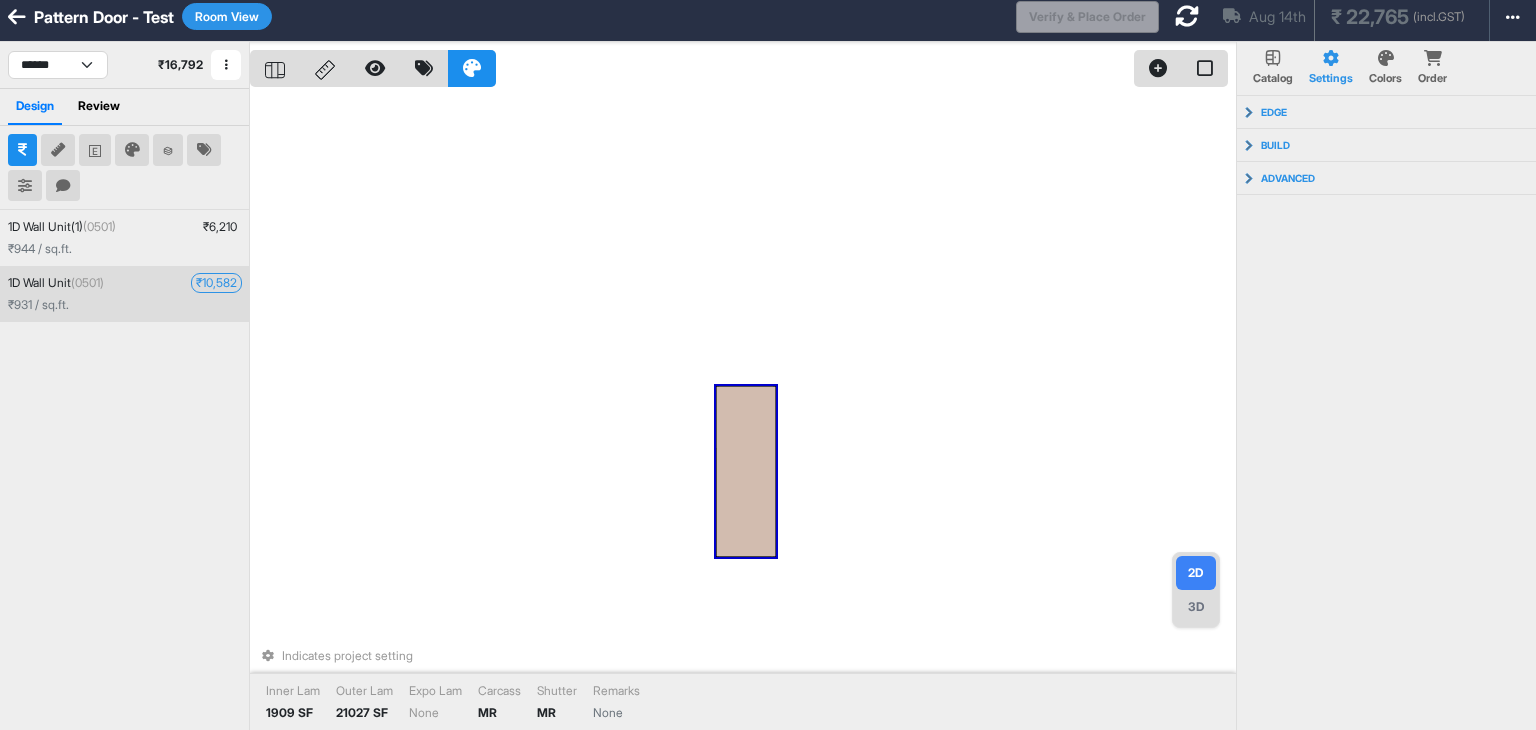 scroll, scrollTop: 0, scrollLeft: 0, axis: both 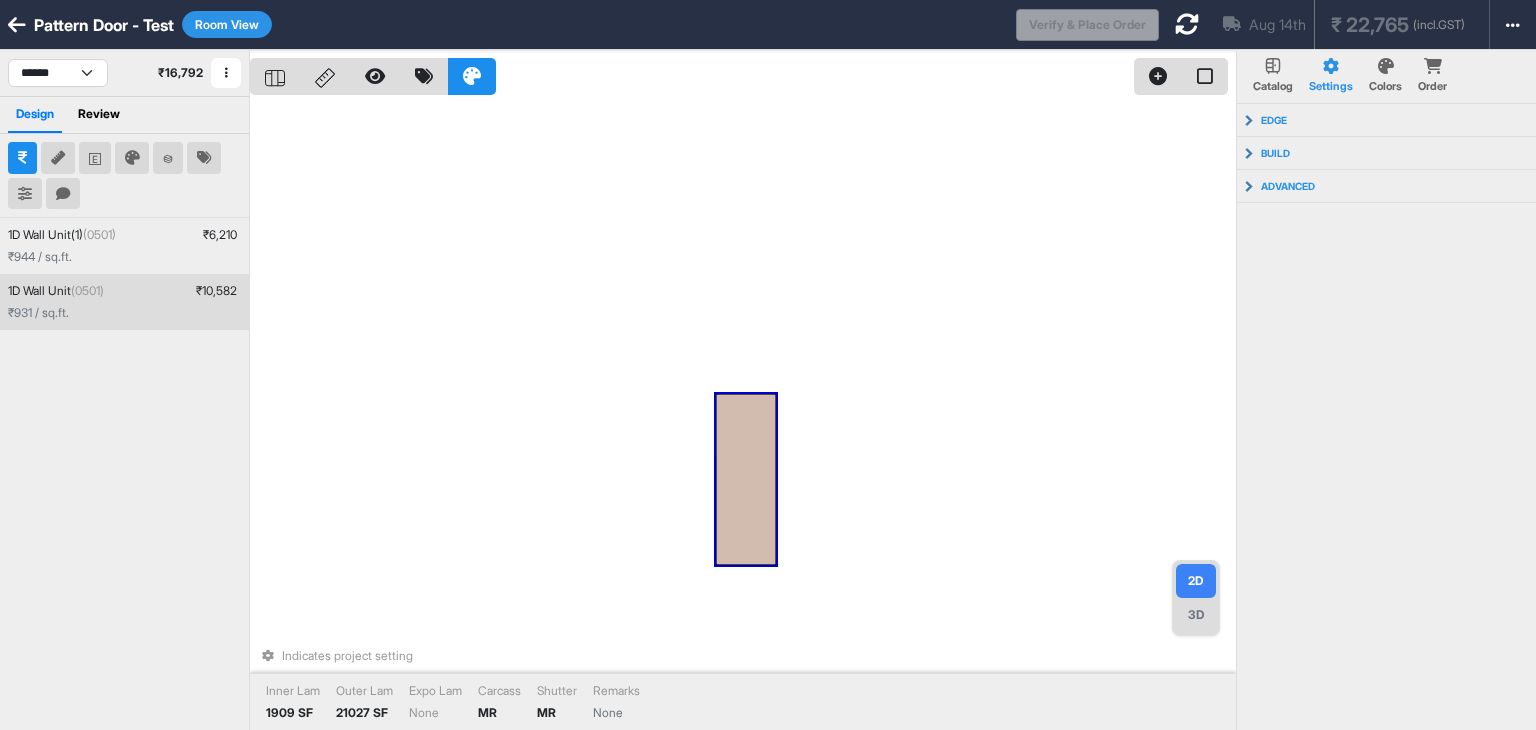 click on "1D Wall Unit  (0501) ₹ 10,582 ₹ 931   / sq.ft." at bounding box center [124, 302] 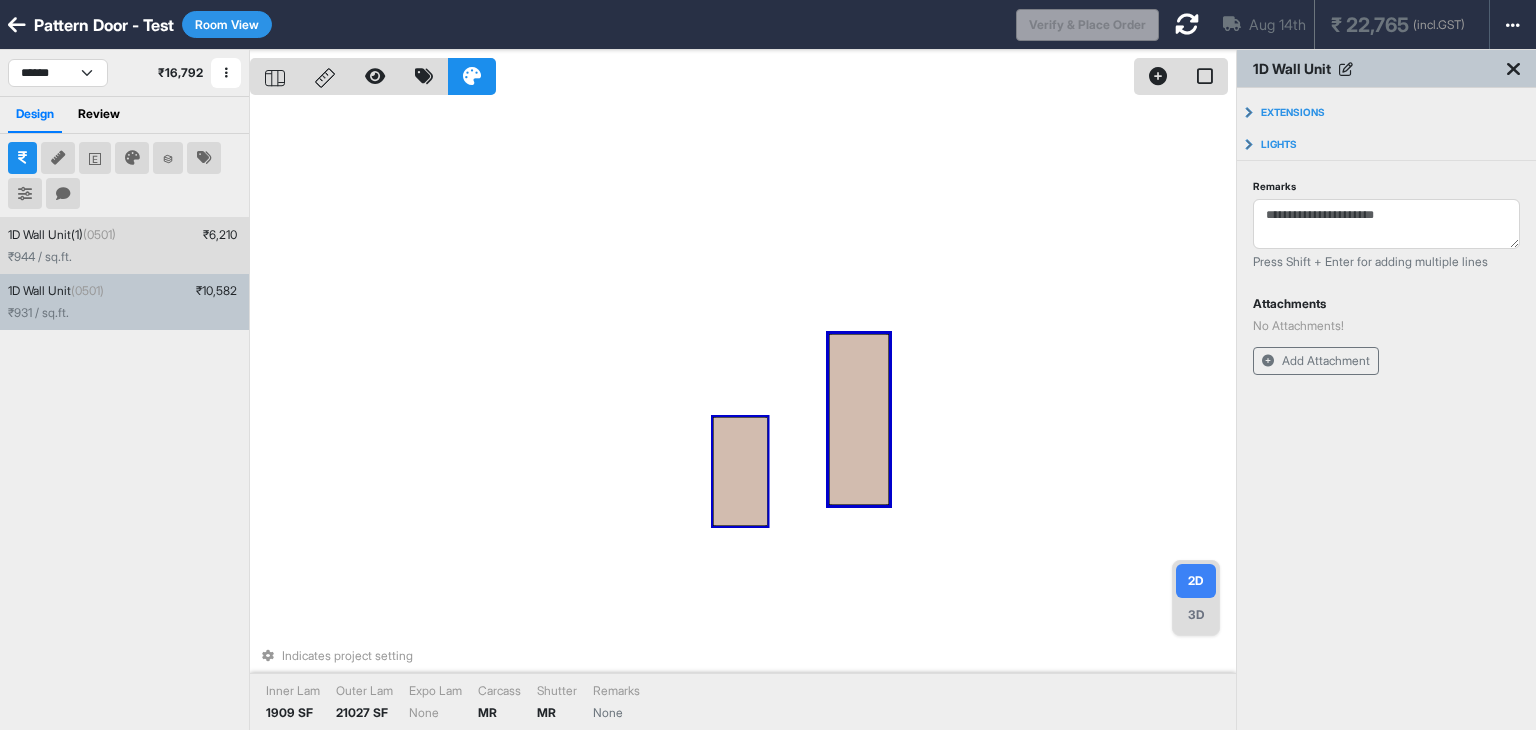 drag, startPoint x: 760, startPoint y: 390, endPoint x: 766, endPoint y: 438, distance: 48.373547 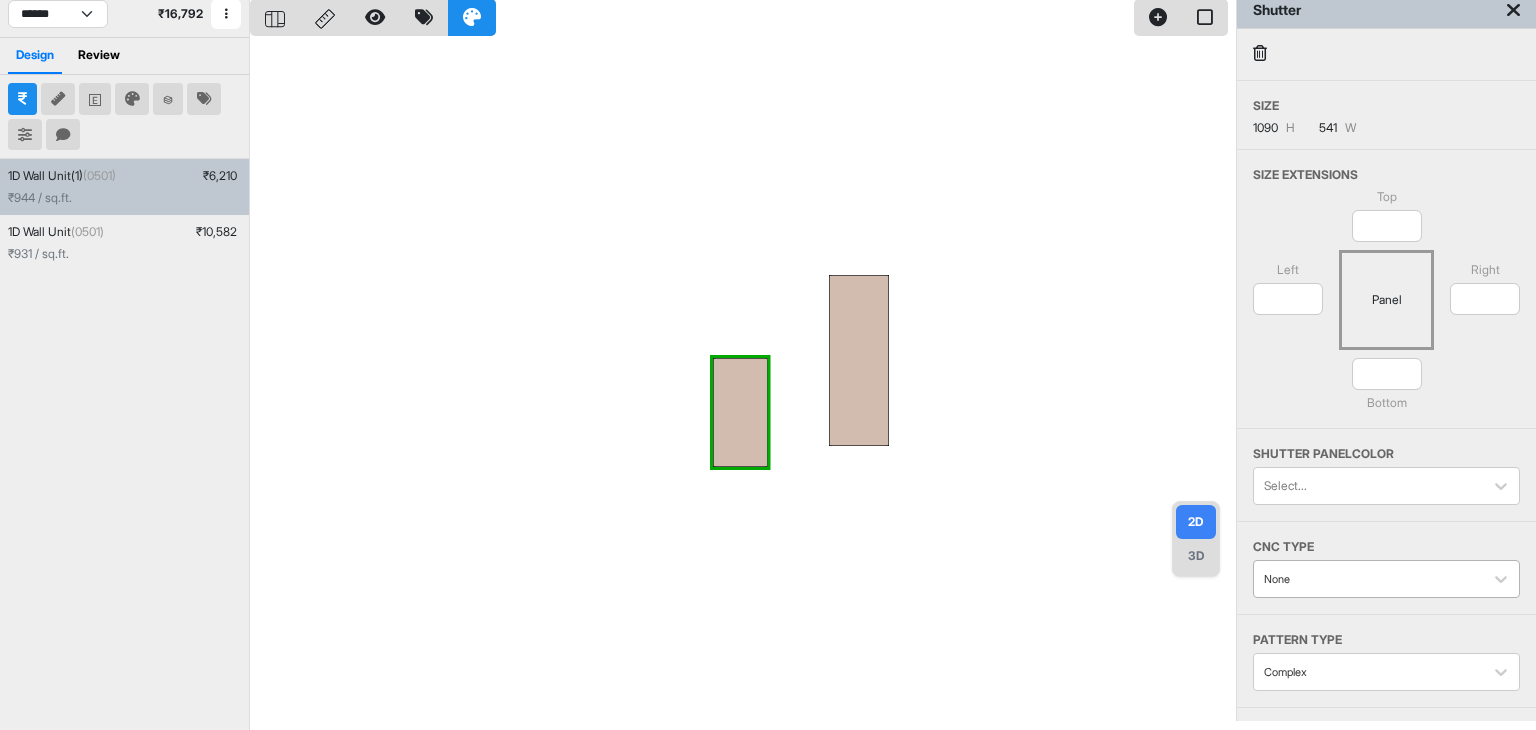 scroll, scrollTop: 217, scrollLeft: 0, axis: vertical 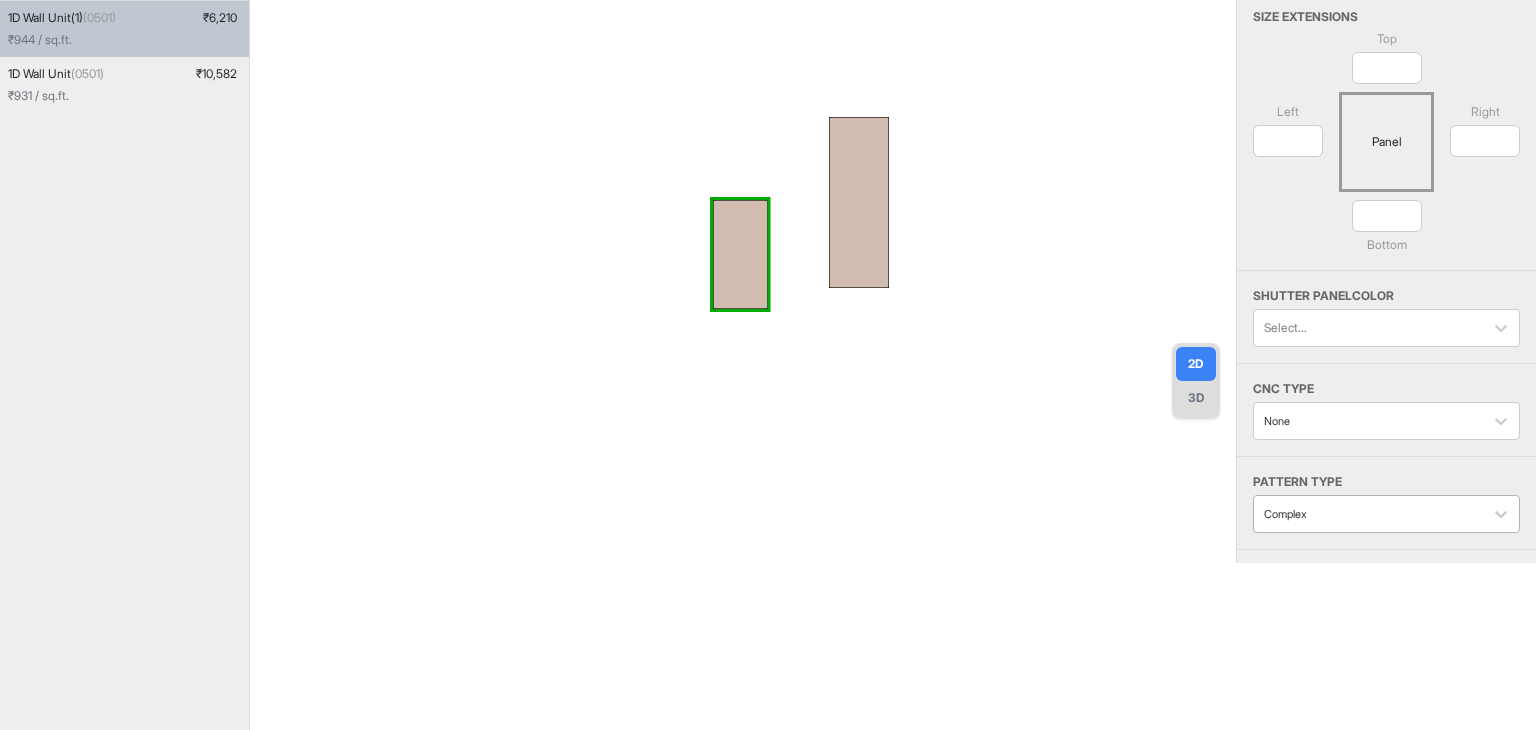 click at bounding box center (1368, 514) 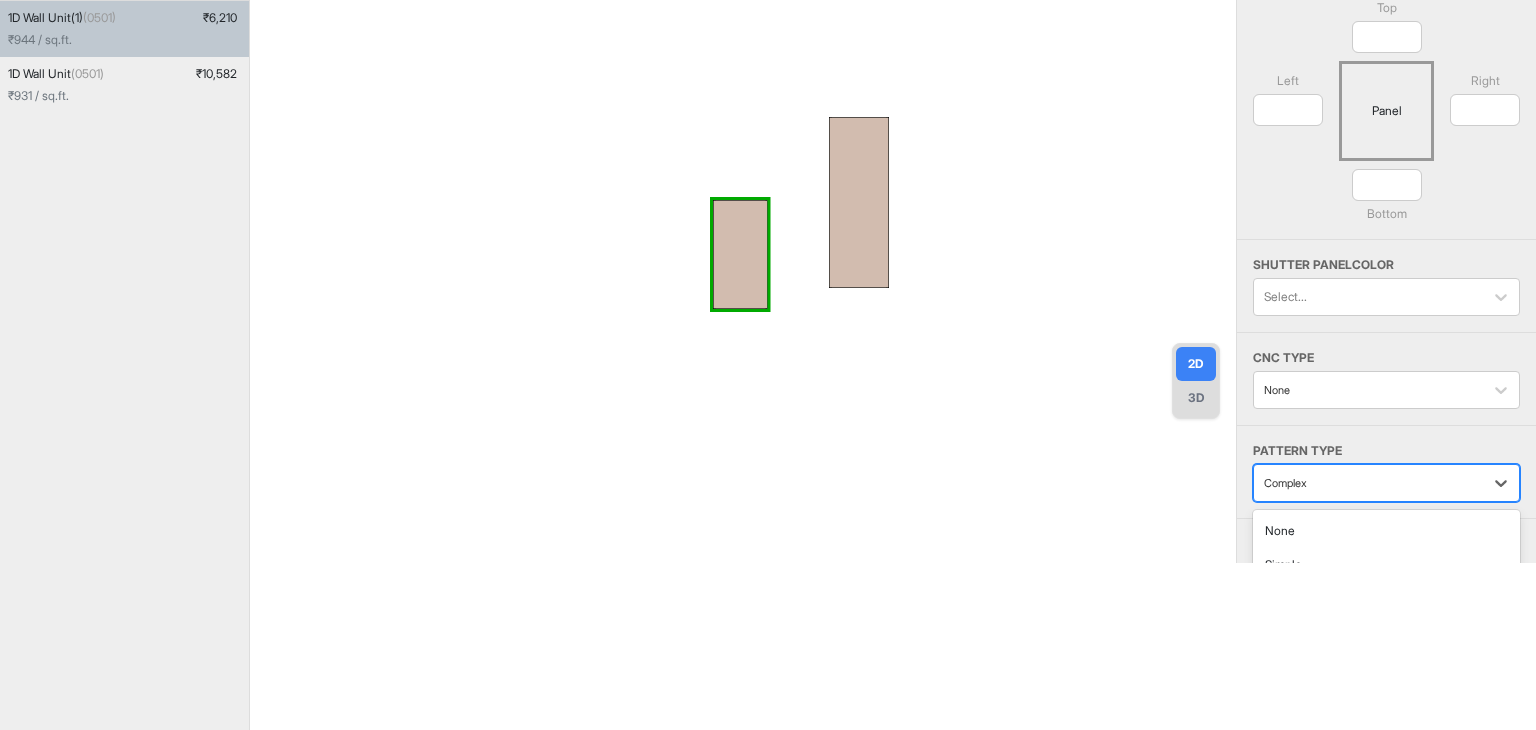 scroll, scrollTop: 85, scrollLeft: 0, axis: vertical 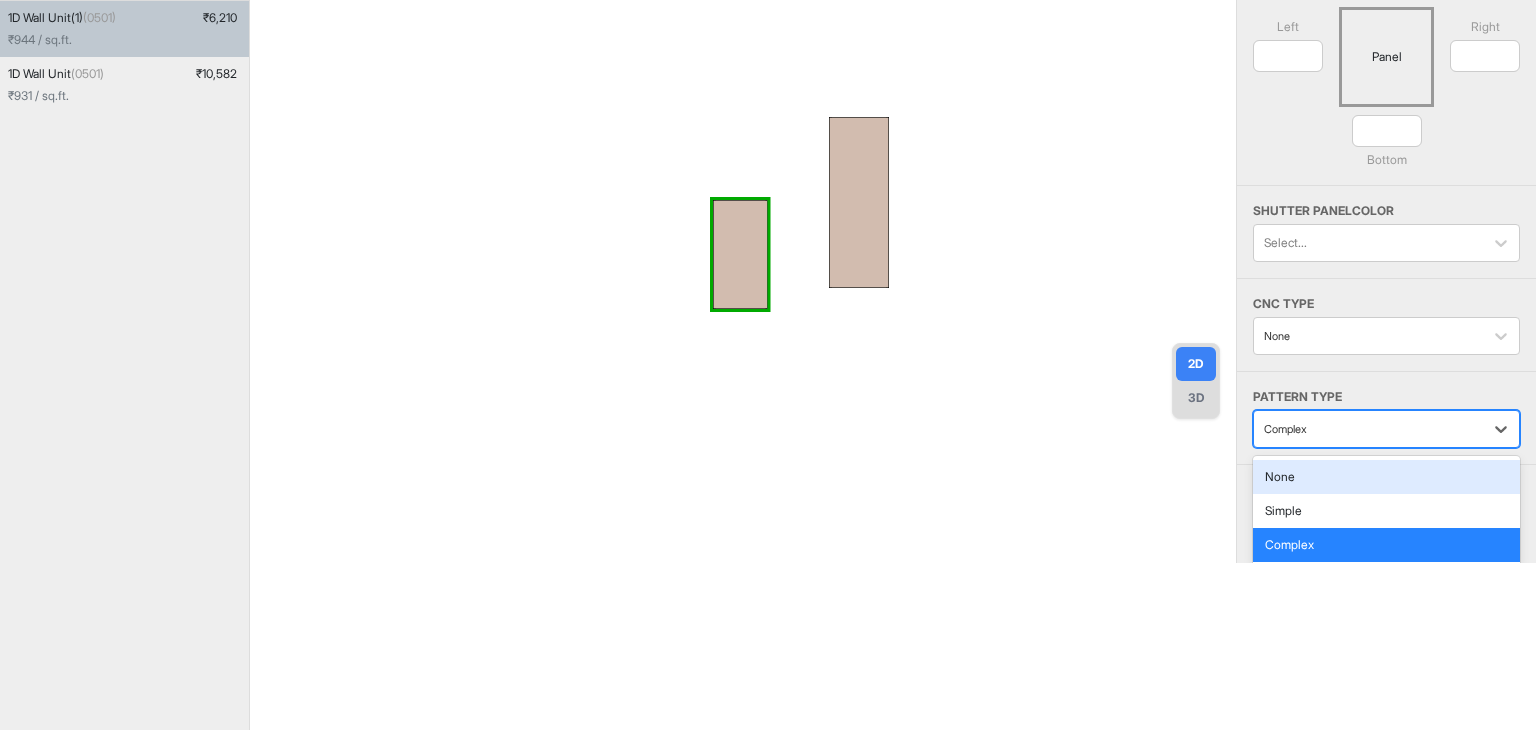 click on "None" at bounding box center [1386, 477] 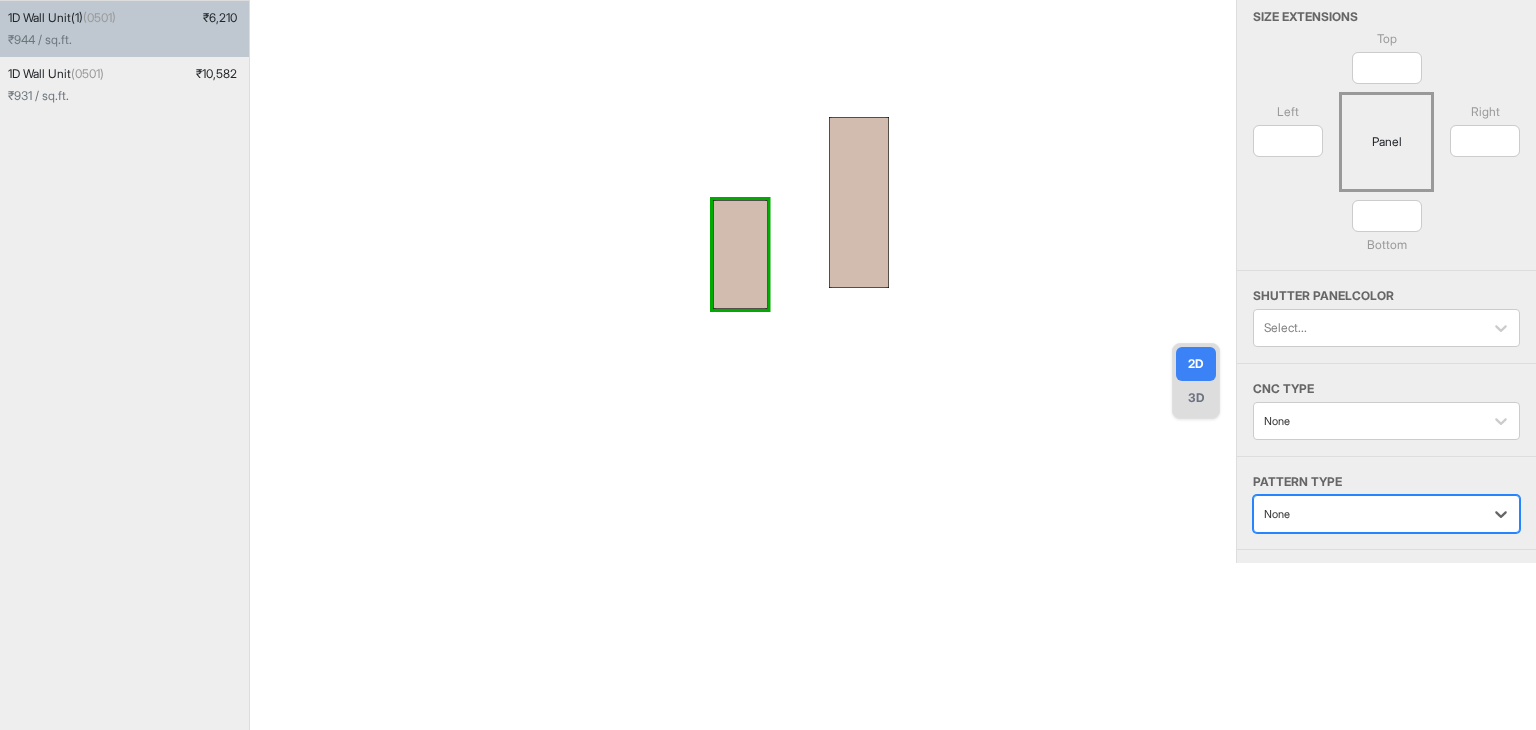 click at bounding box center [1368, 514] 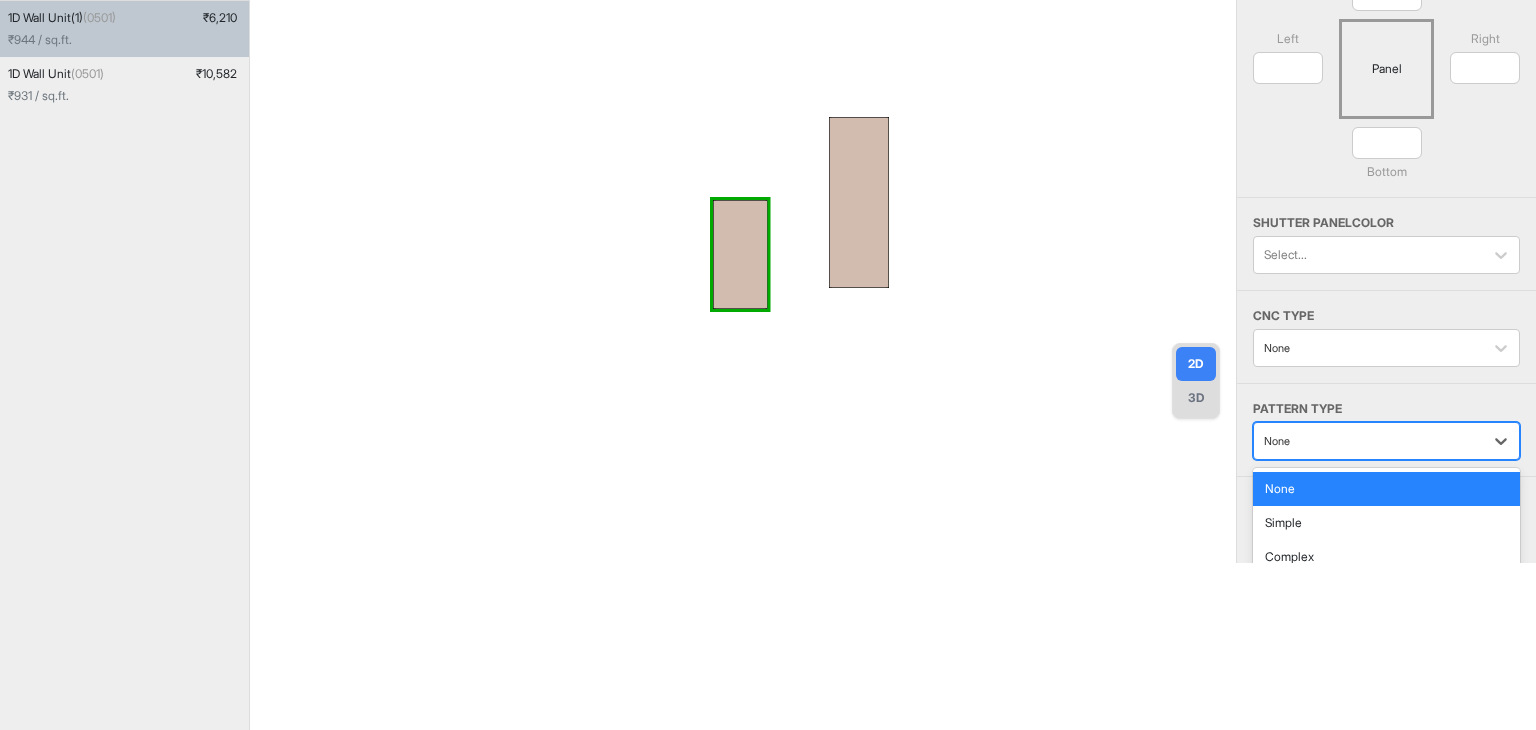 scroll, scrollTop: 85, scrollLeft: 0, axis: vertical 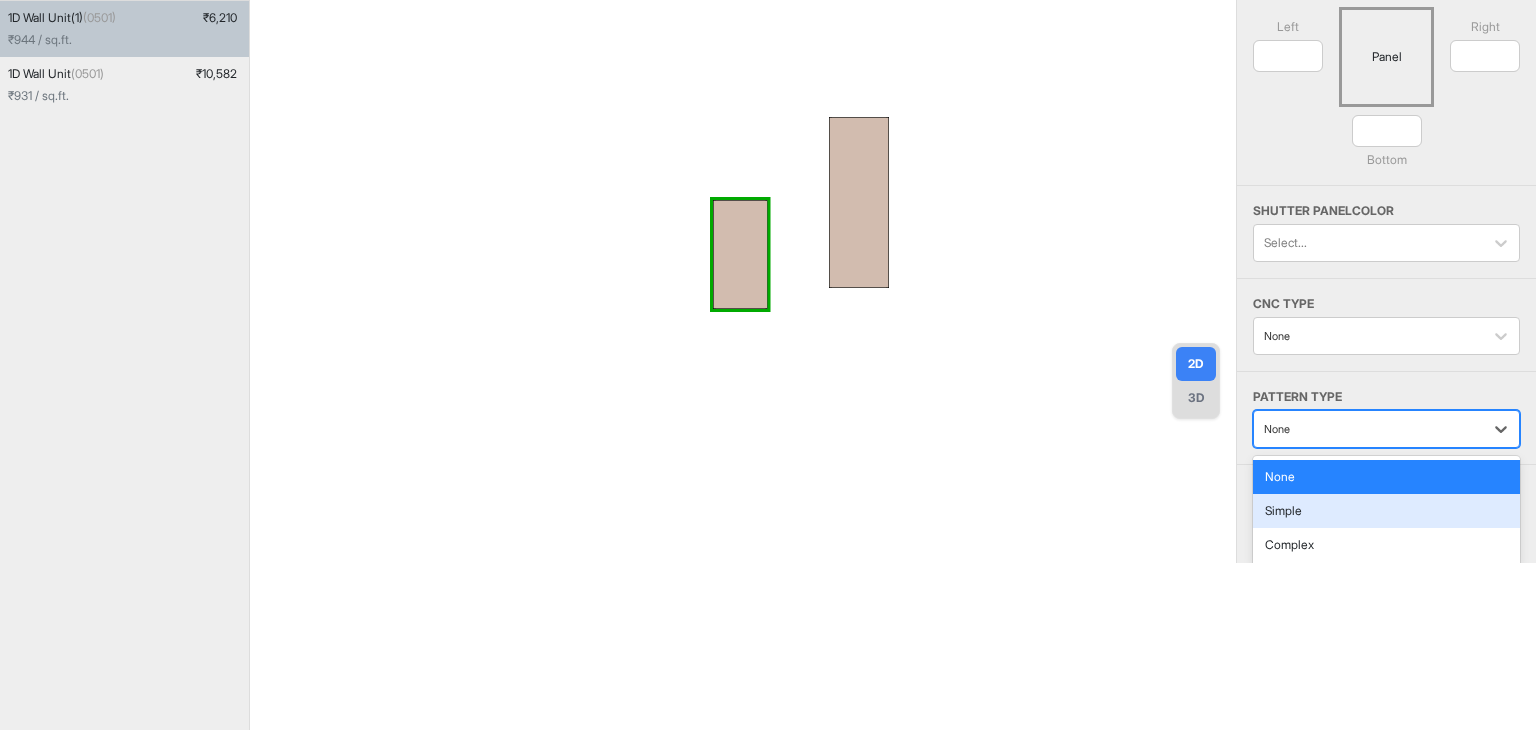 click on "Simple" at bounding box center (1386, 511) 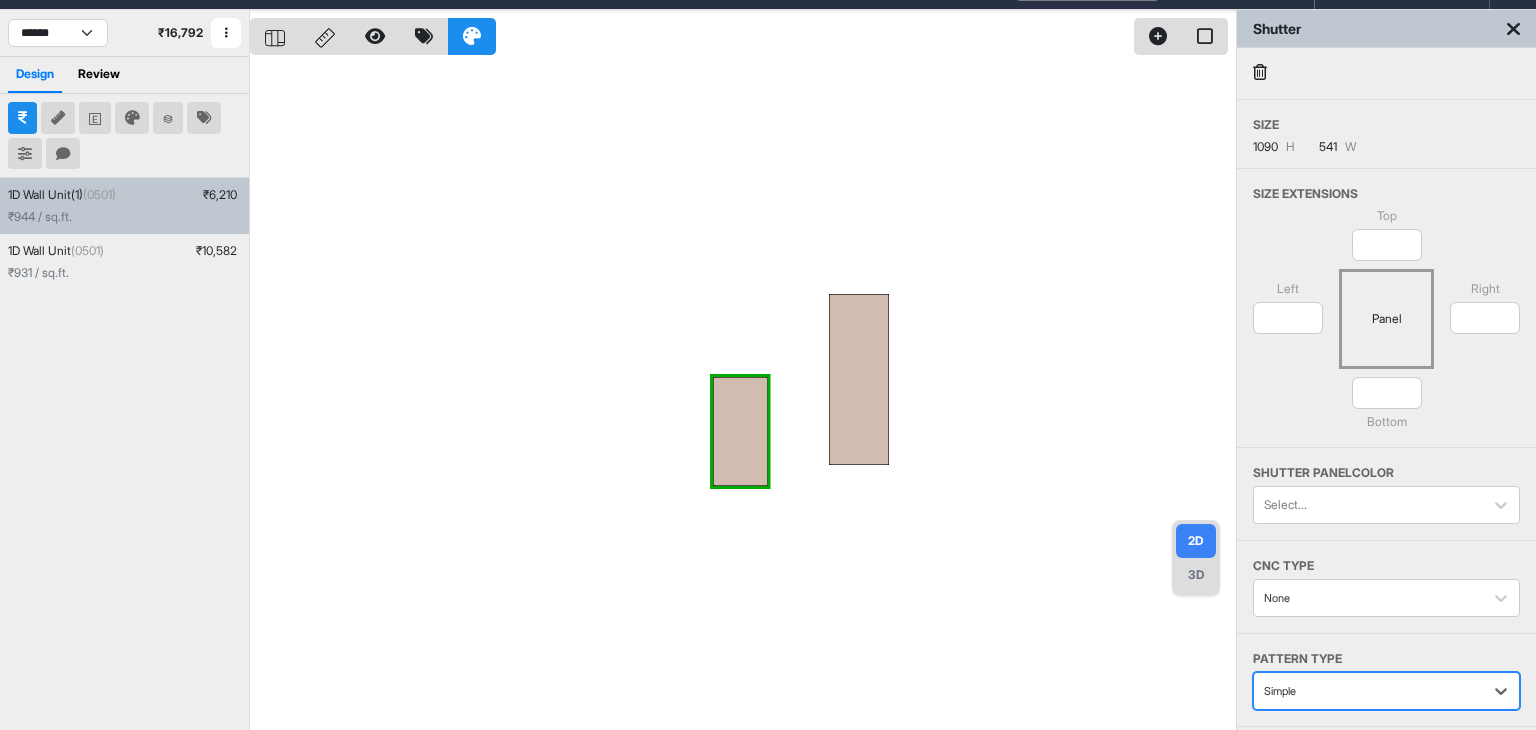 scroll, scrollTop: 0, scrollLeft: 0, axis: both 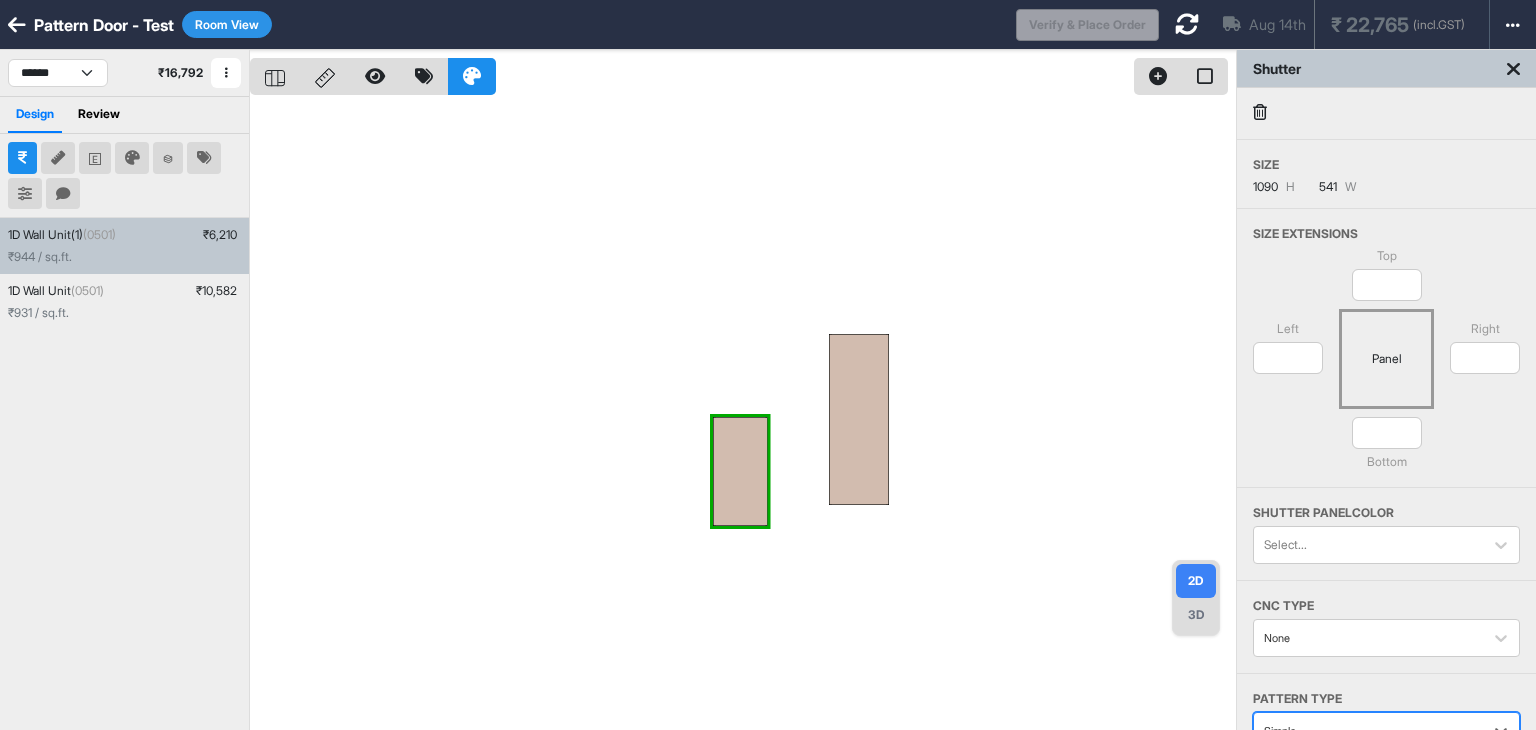 click at bounding box center (1513, 69) 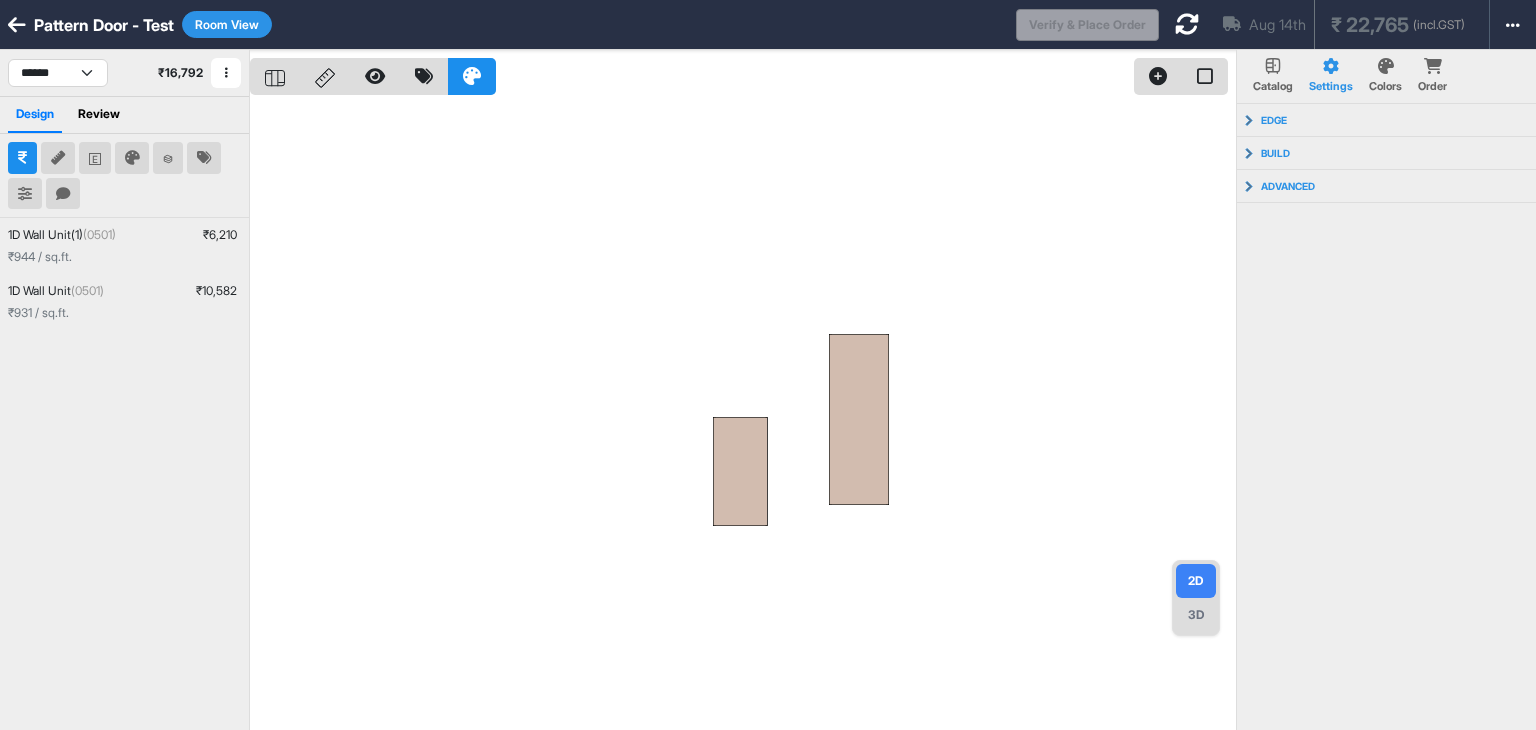 click at bounding box center [1187, 24] 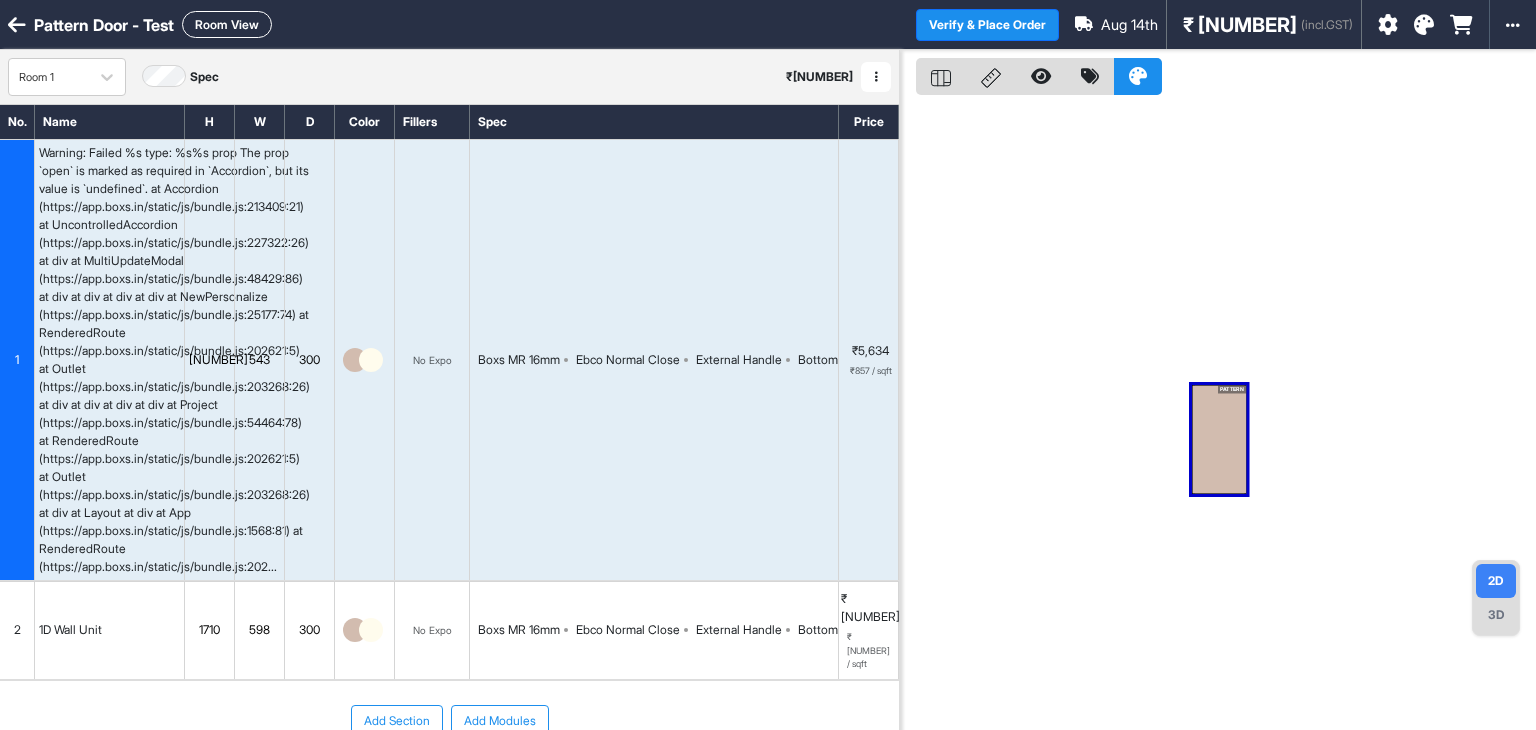 scroll, scrollTop: 0, scrollLeft: 0, axis: both 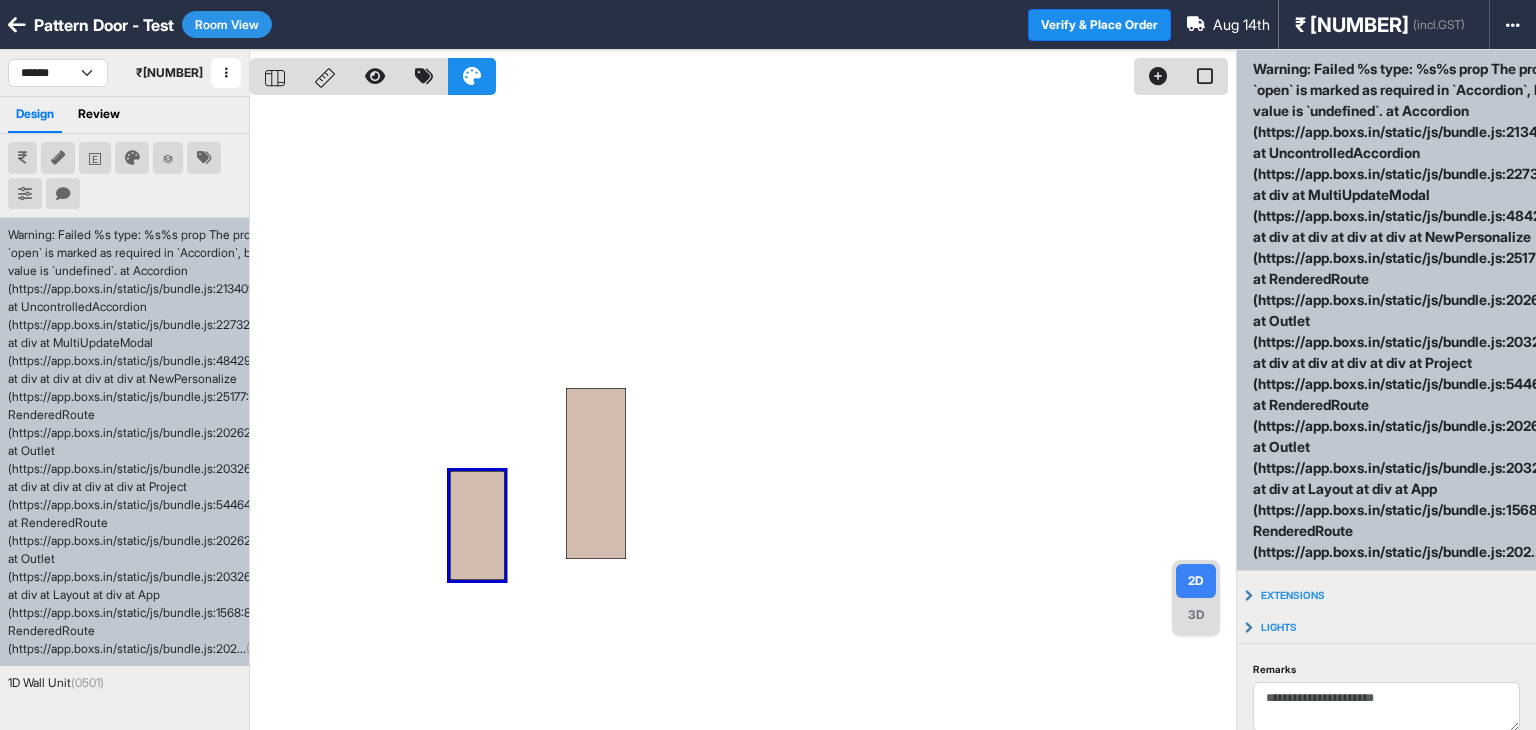 click at bounding box center [22, 158] 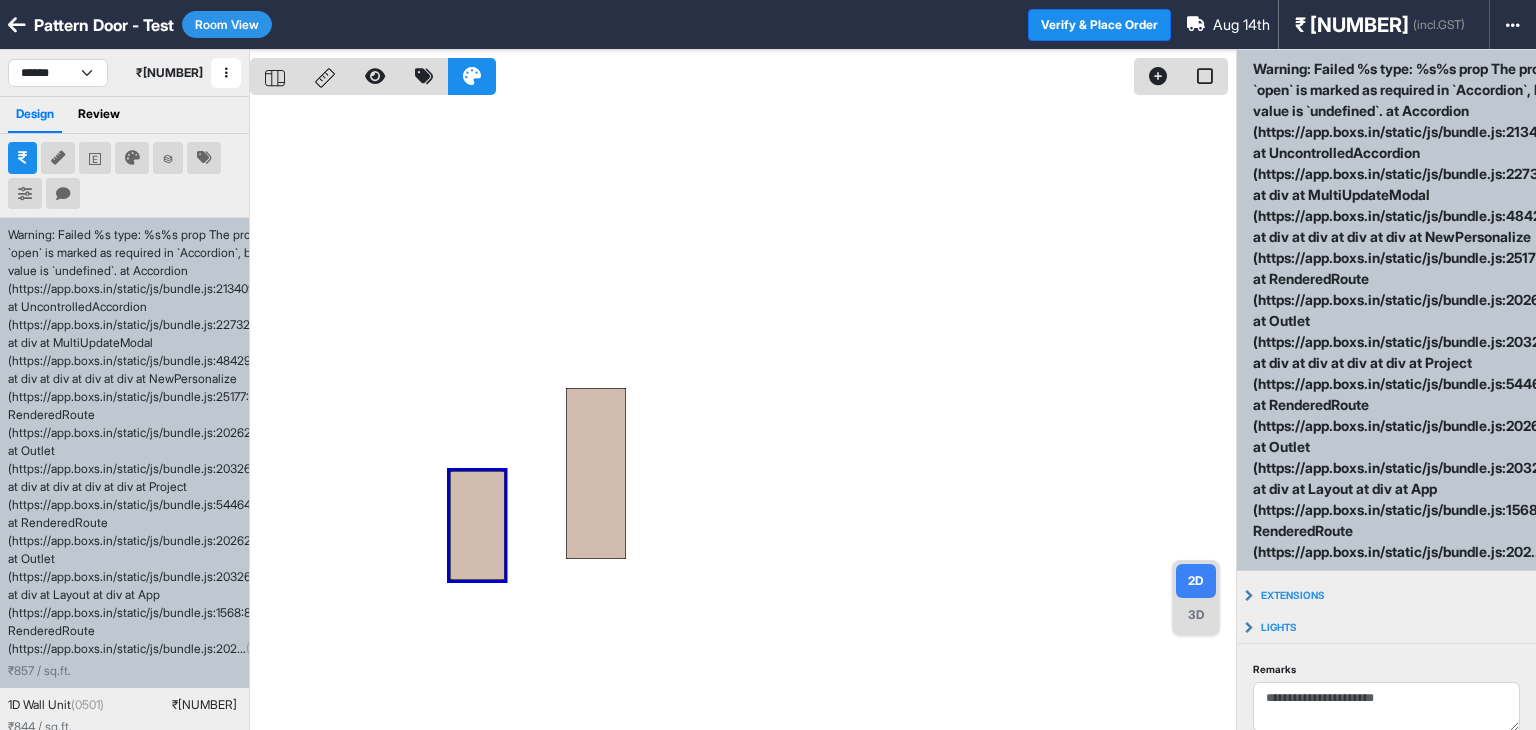click on "₹ [NUMBER]" at bounding box center (312, 442) 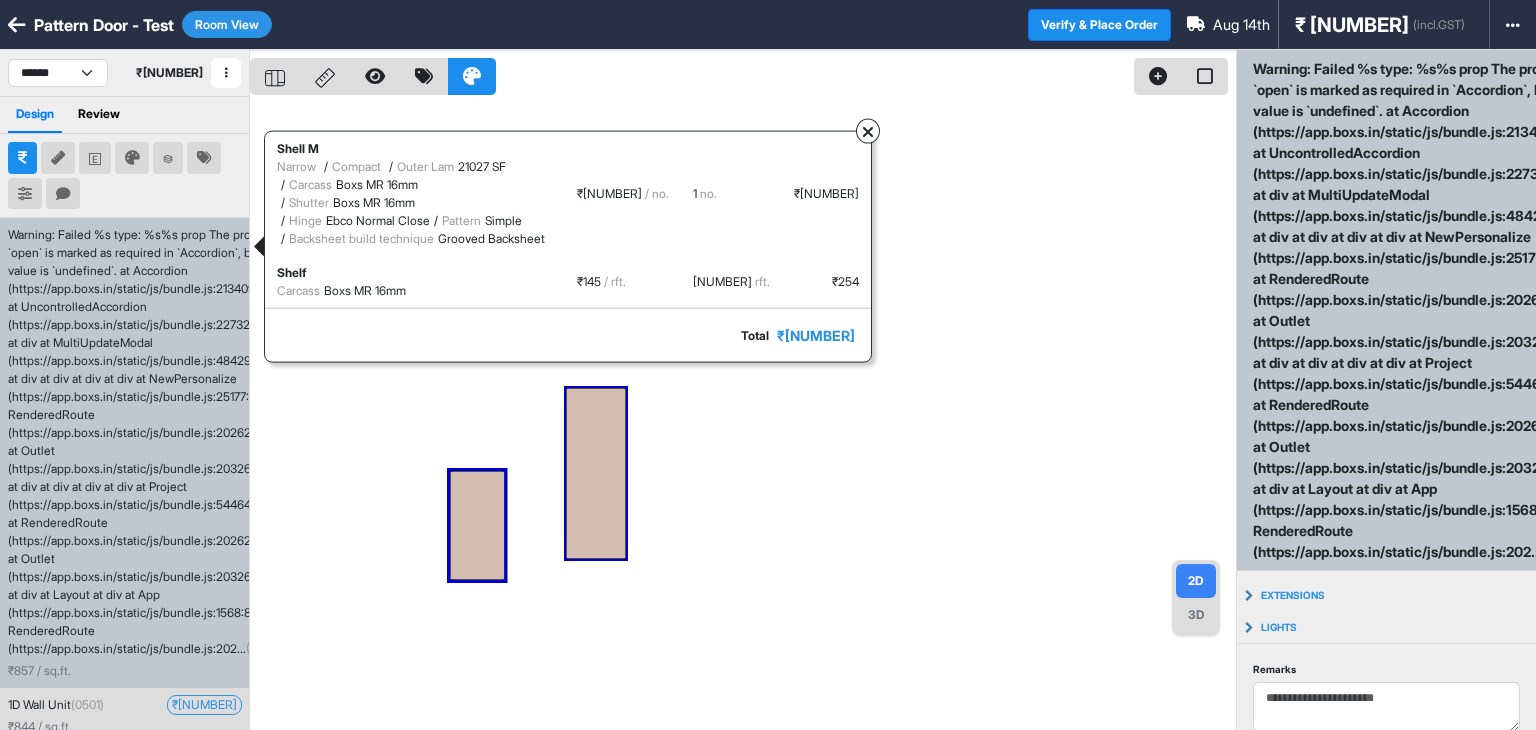 click on "1D Wall Unit  (0501) ₹ [NUMBER] ₹ [NUMBER]   / sq.ft." at bounding box center [124, 716] 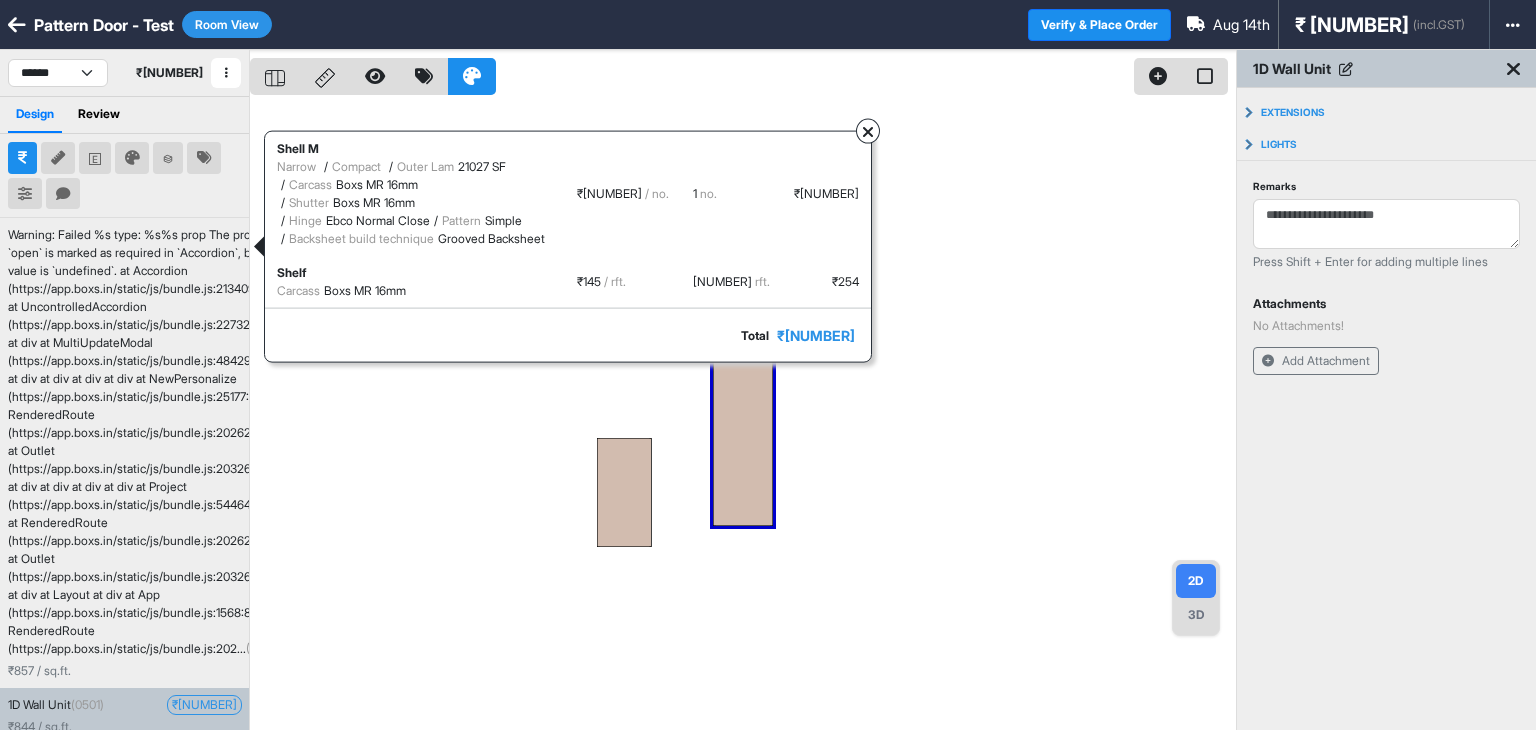 click on "₹ [NUMBER]" at bounding box center (204, 705) 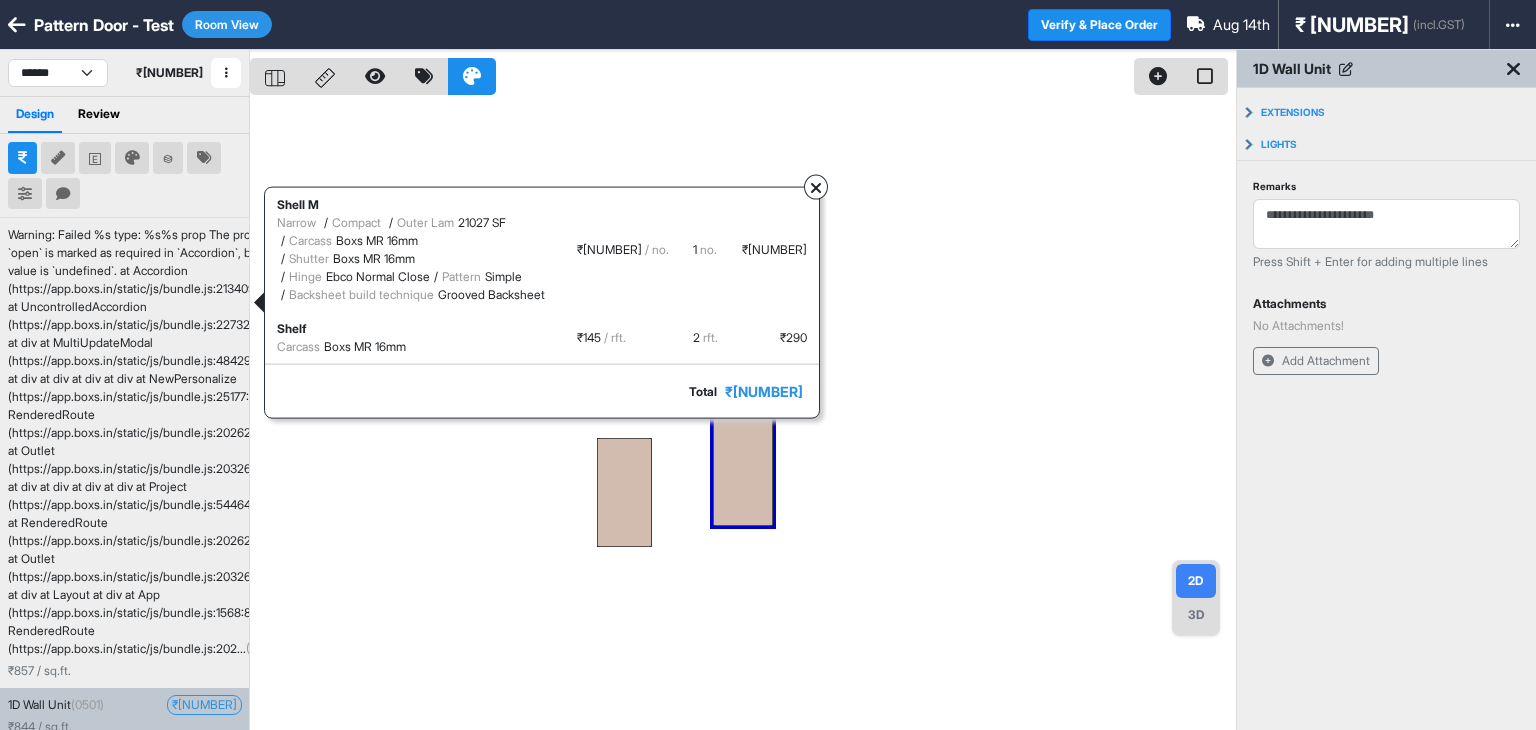 click at bounding box center (743, 415) 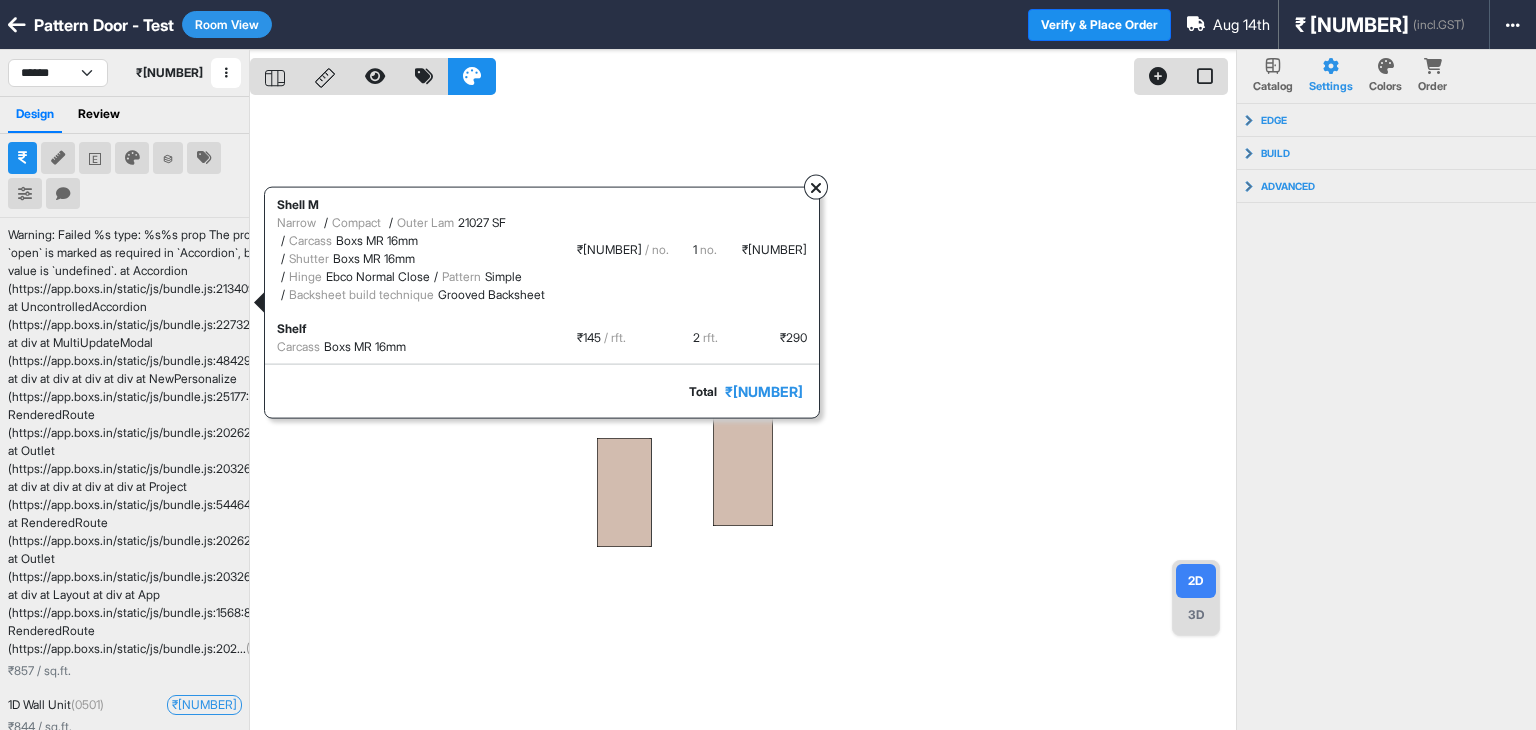 click at bounding box center [816, 187] 